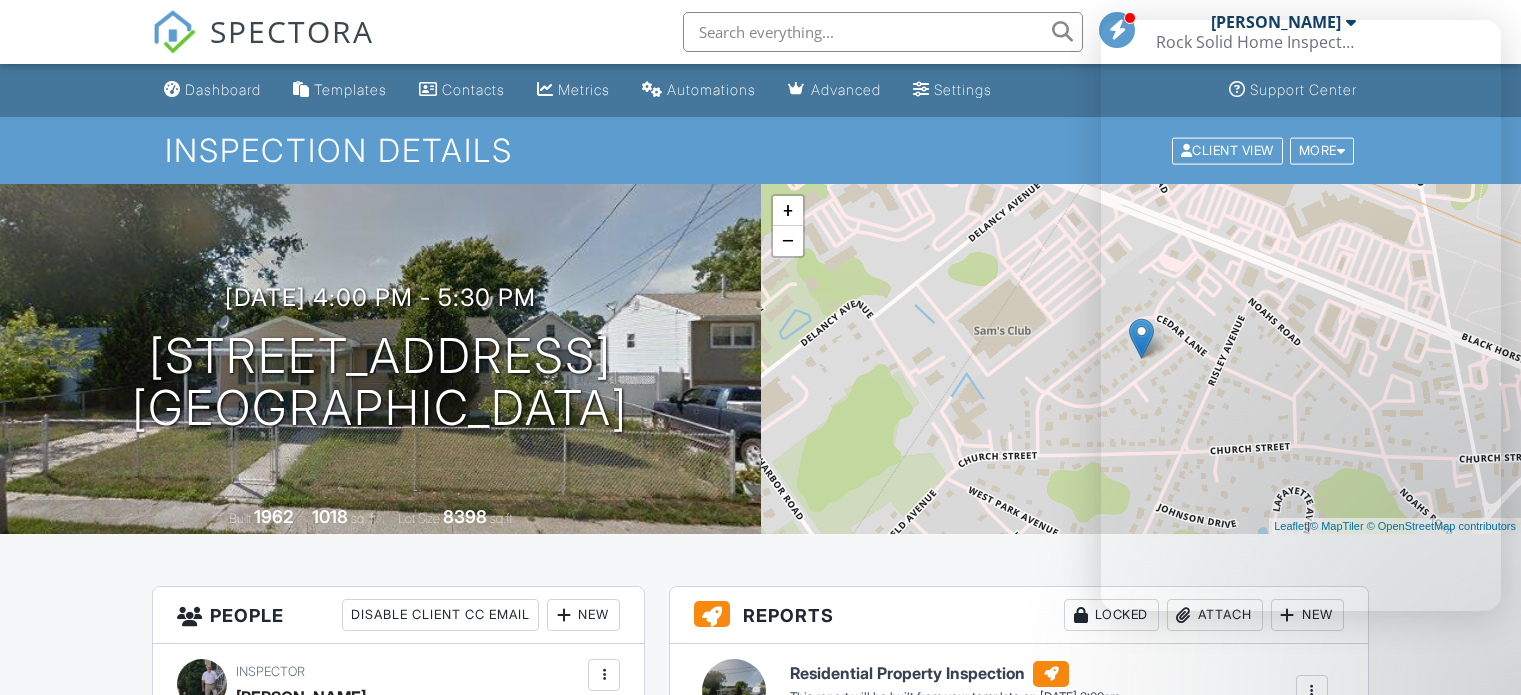 scroll, scrollTop: 0, scrollLeft: 0, axis: both 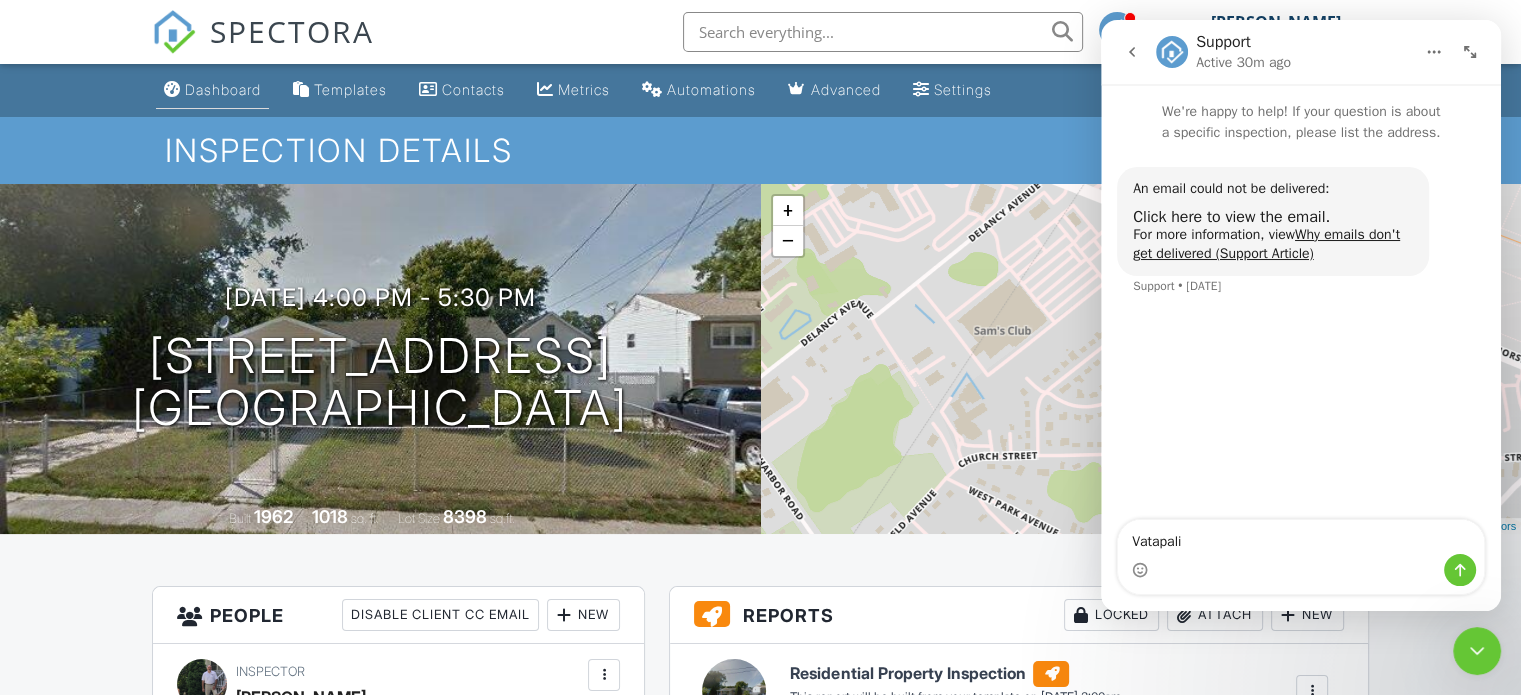 click on "Dashboard" at bounding box center (212, 90) 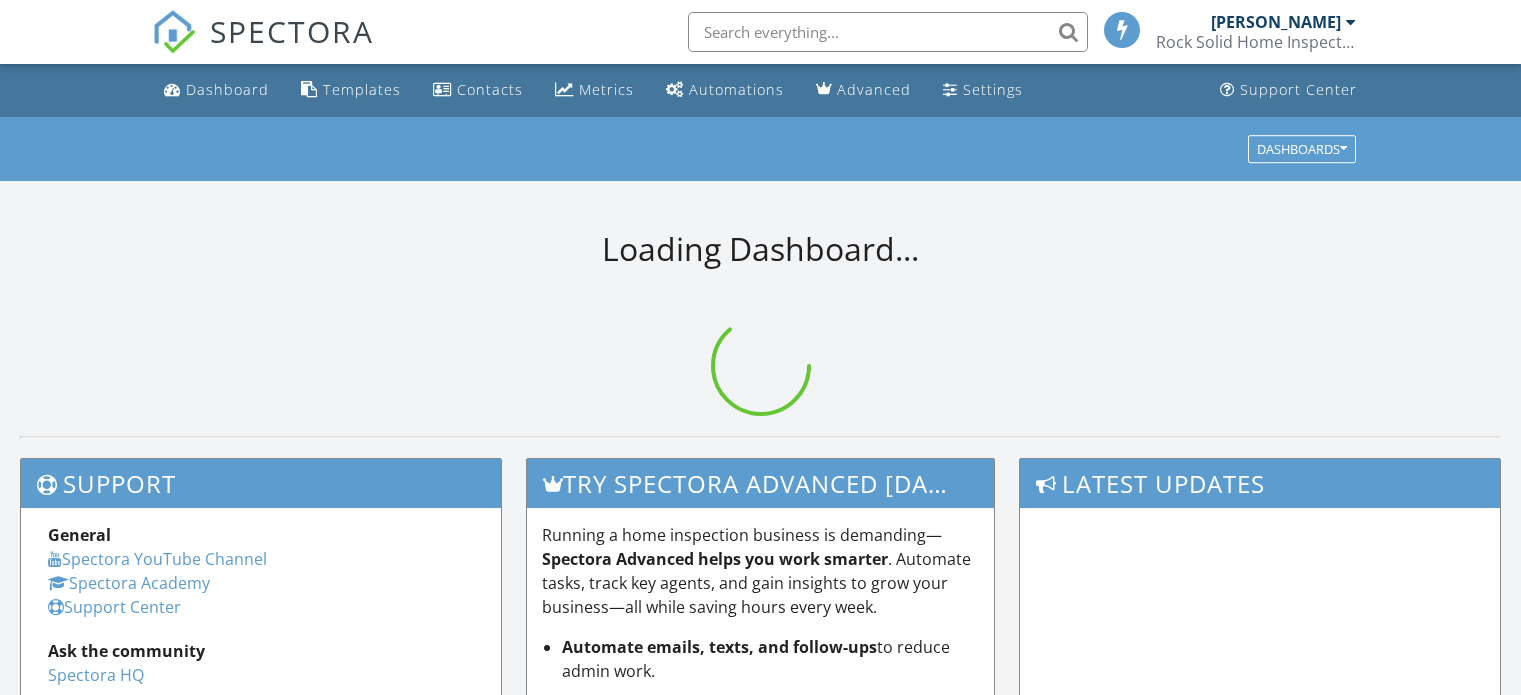 scroll, scrollTop: 0, scrollLeft: 0, axis: both 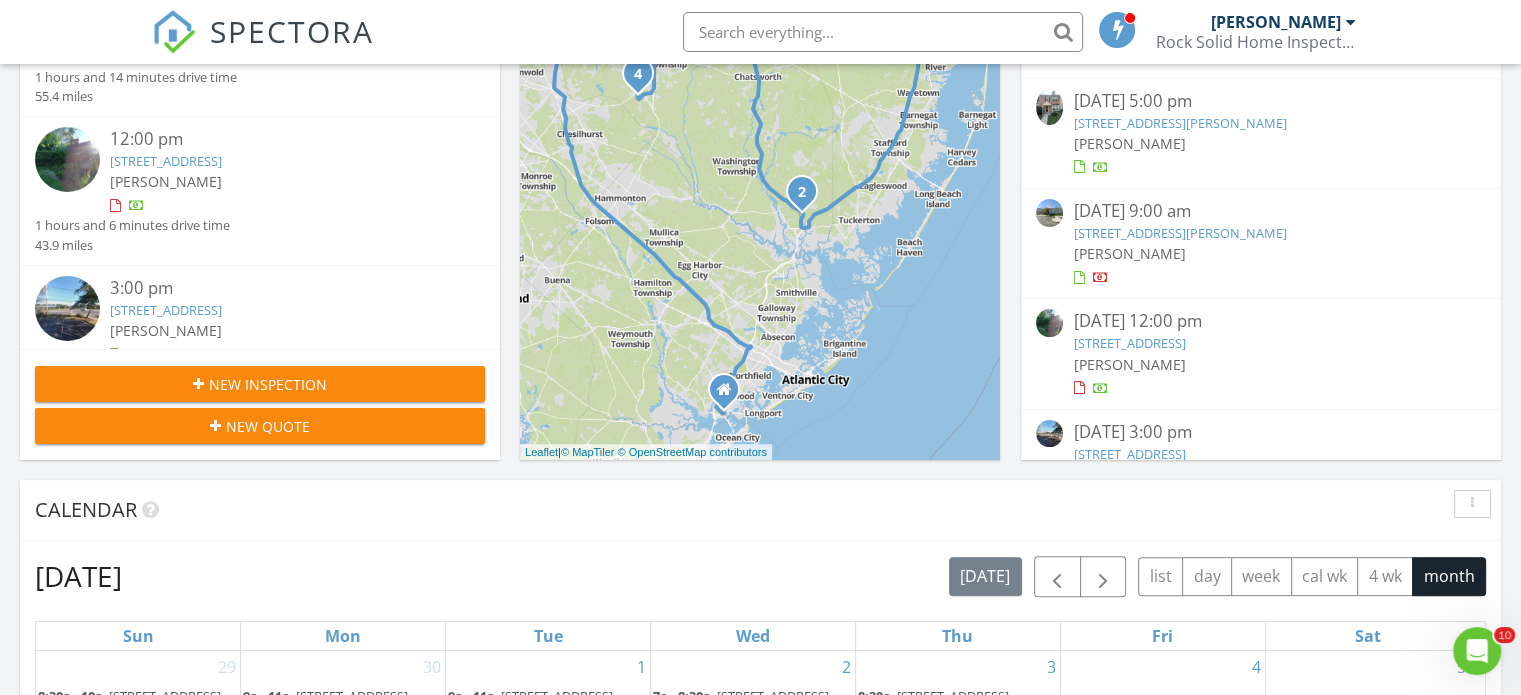 click at bounding box center (198, 384) 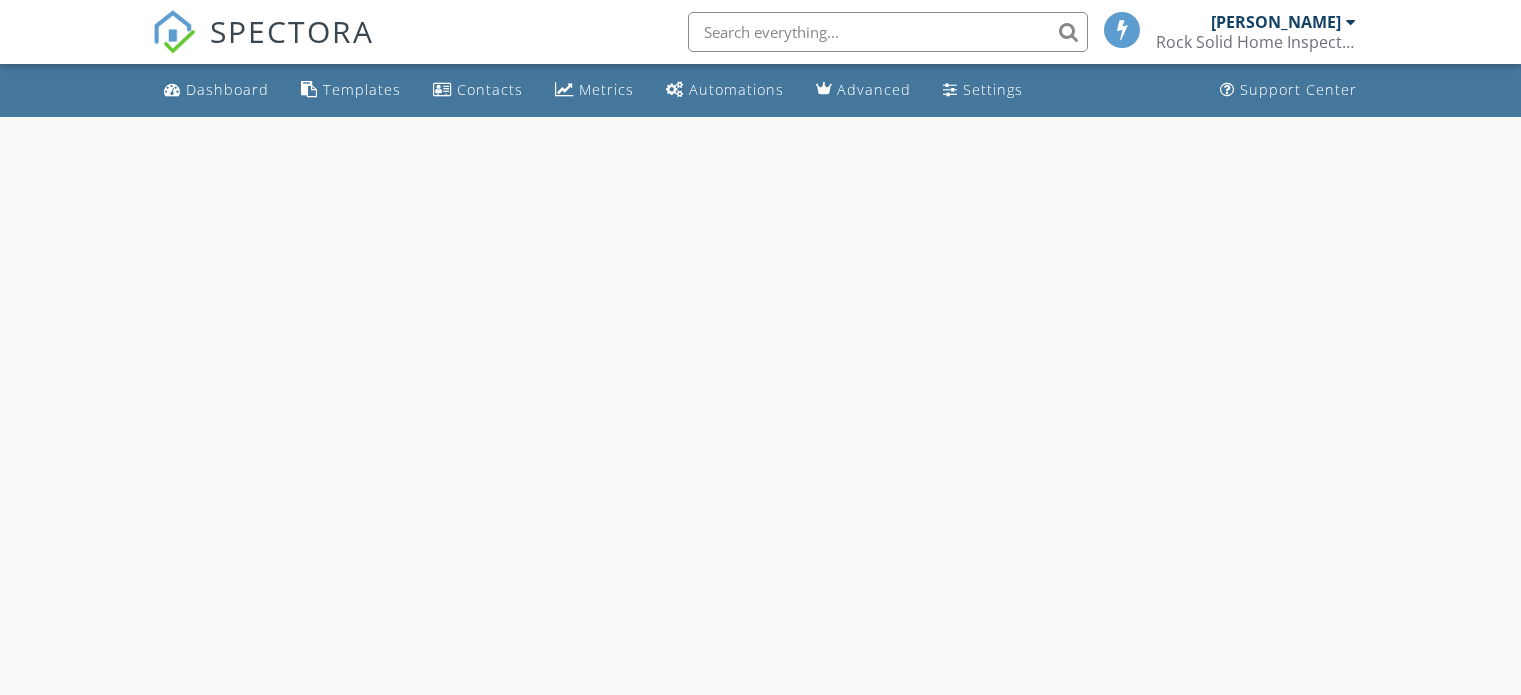 scroll, scrollTop: 0, scrollLeft: 0, axis: both 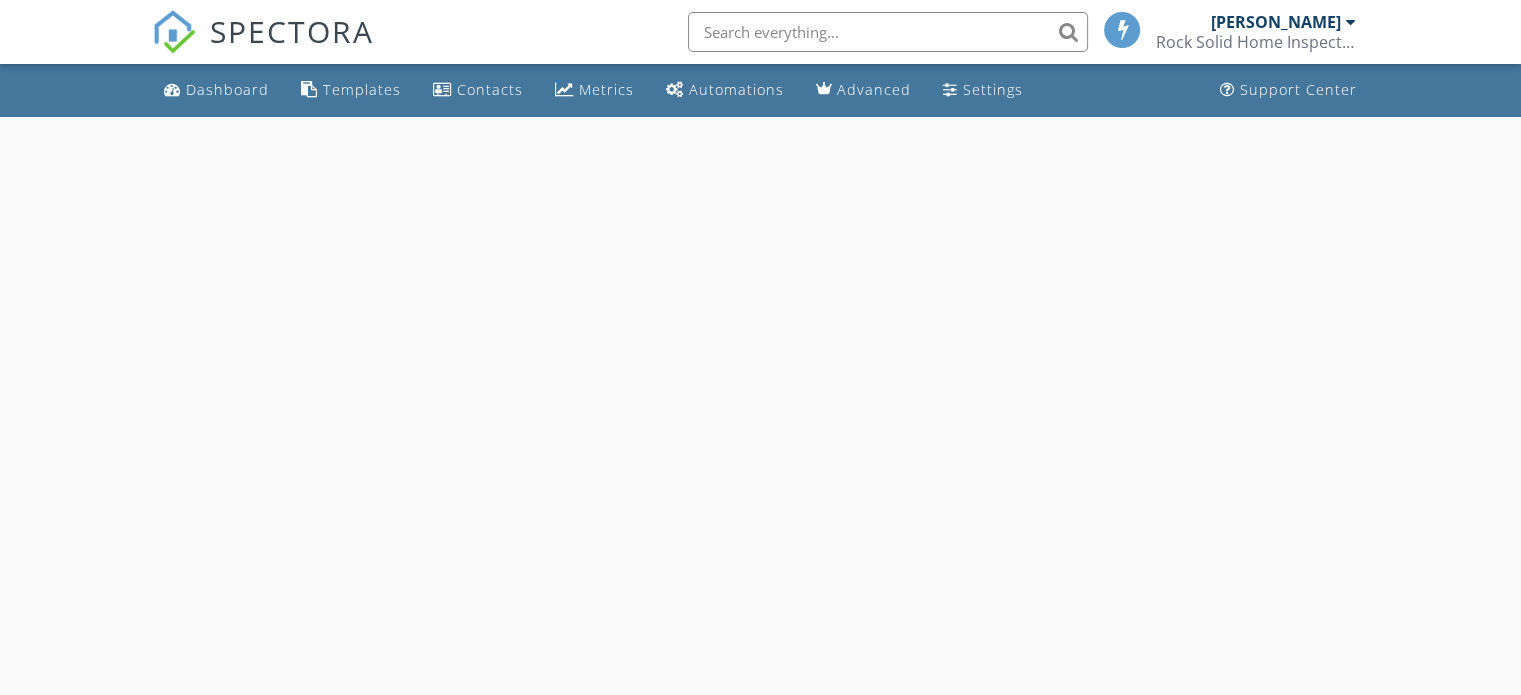 select on "6" 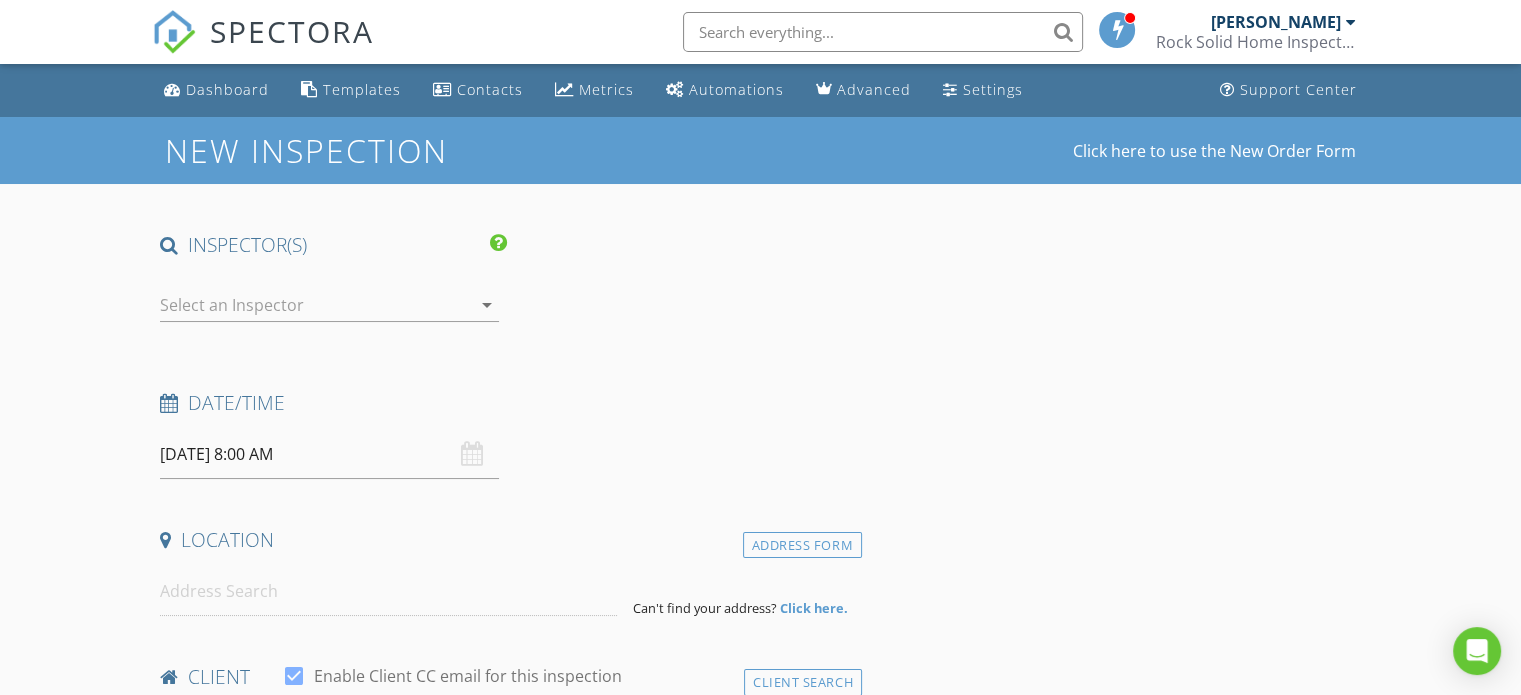 scroll, scrollTop: 0, scrollLeft: 0, axis: both 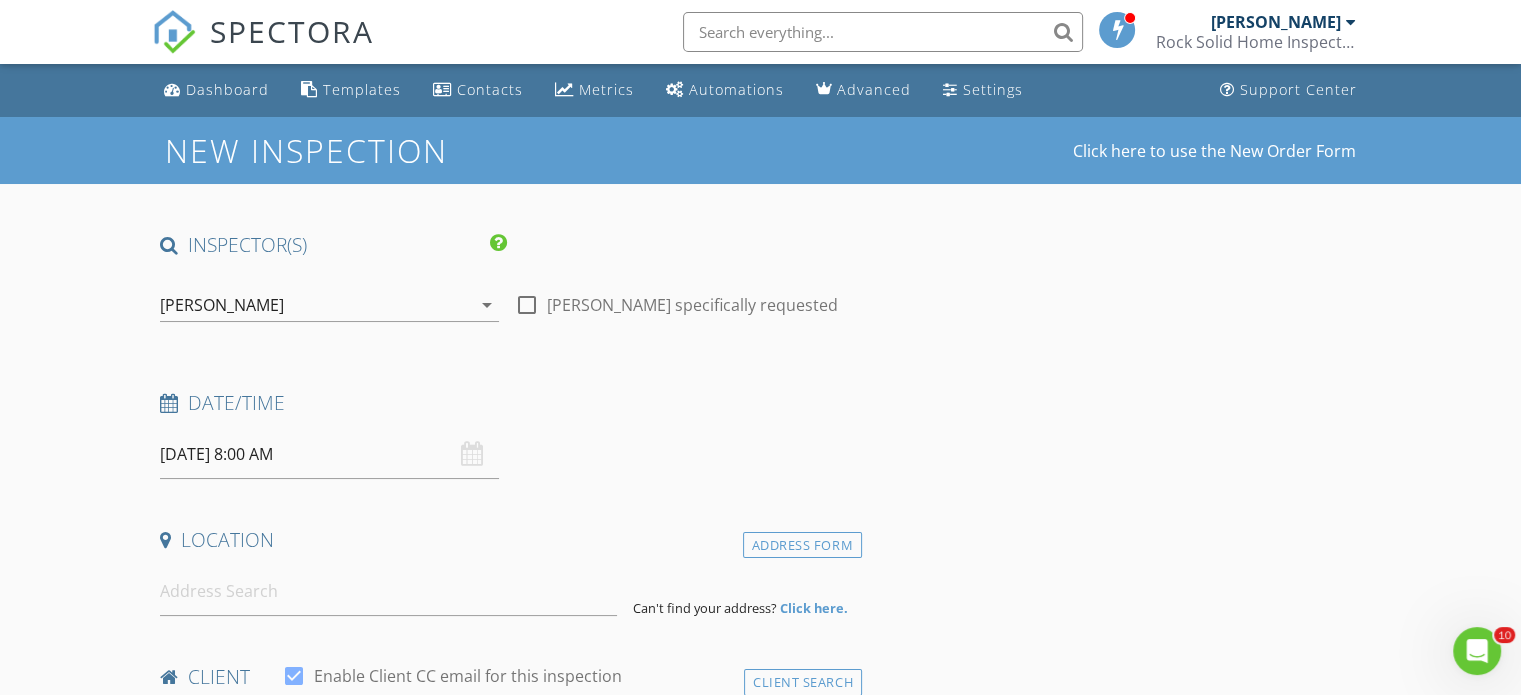 click on "[DATE] 8:00 AM" at bounding box center [329, 454] 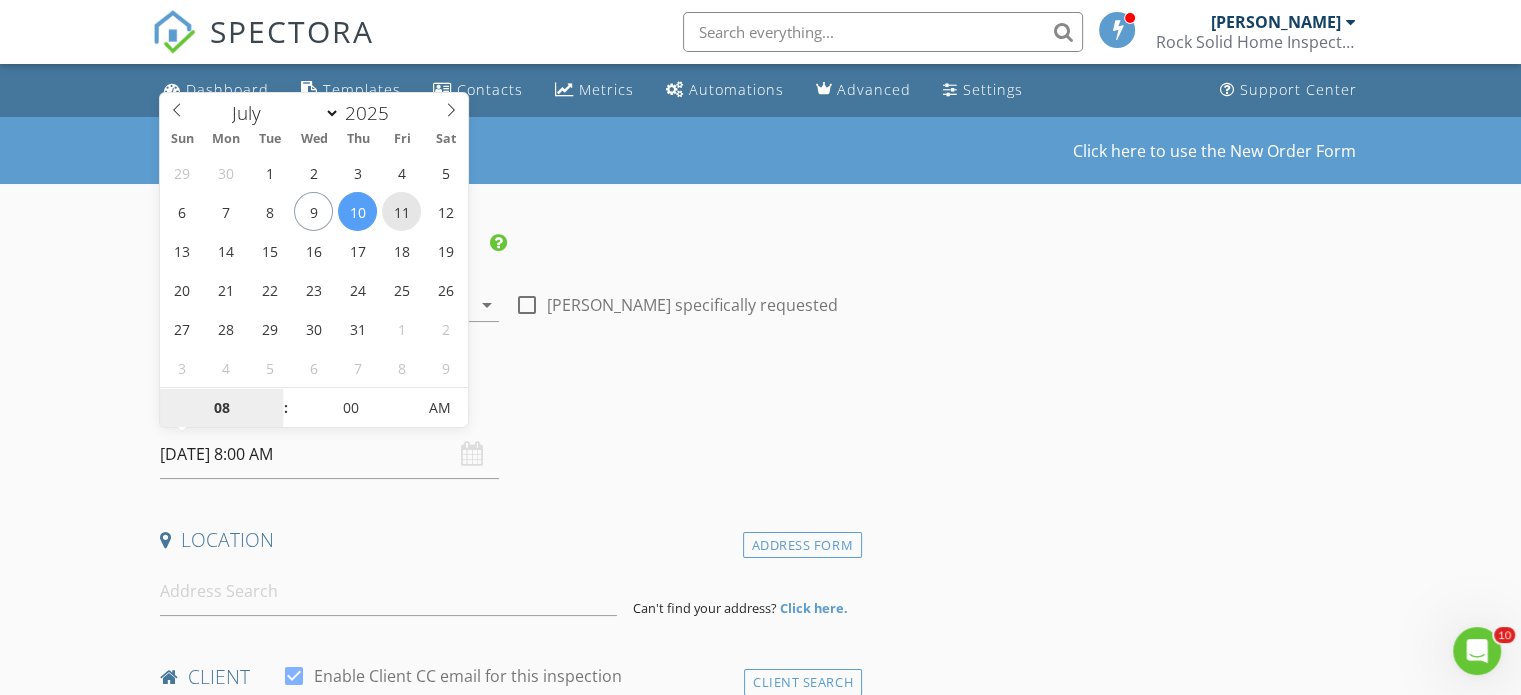 type on "[DATE] 8:00 AM" 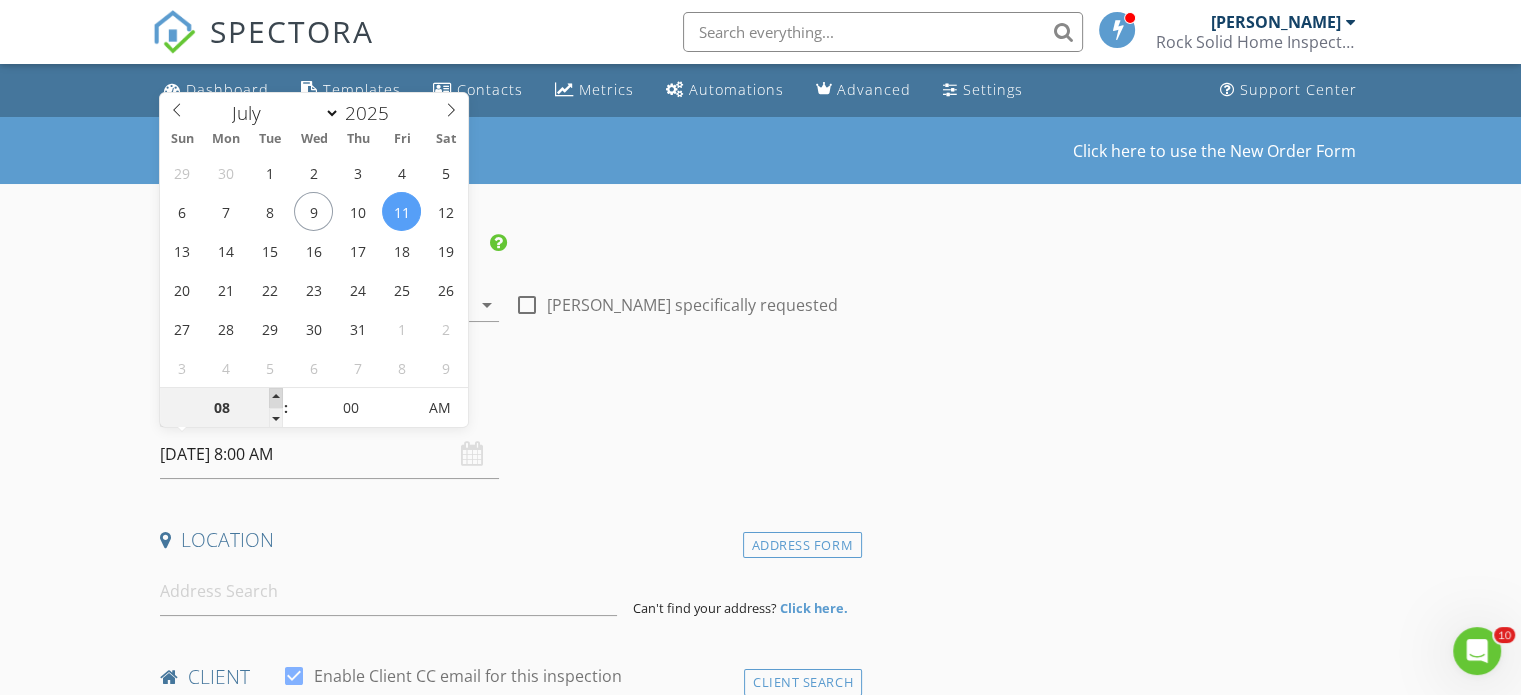 type on "09" 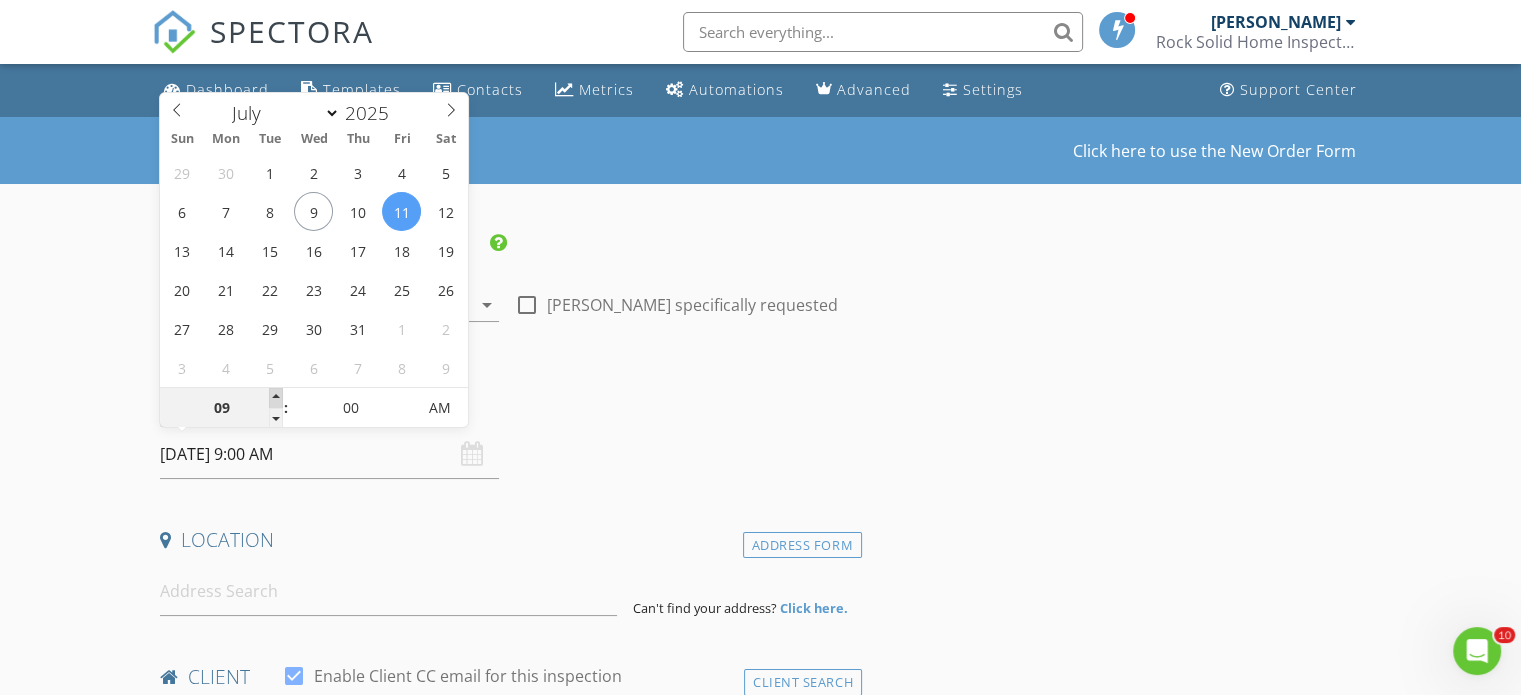 click at bounding box center [276, 398] 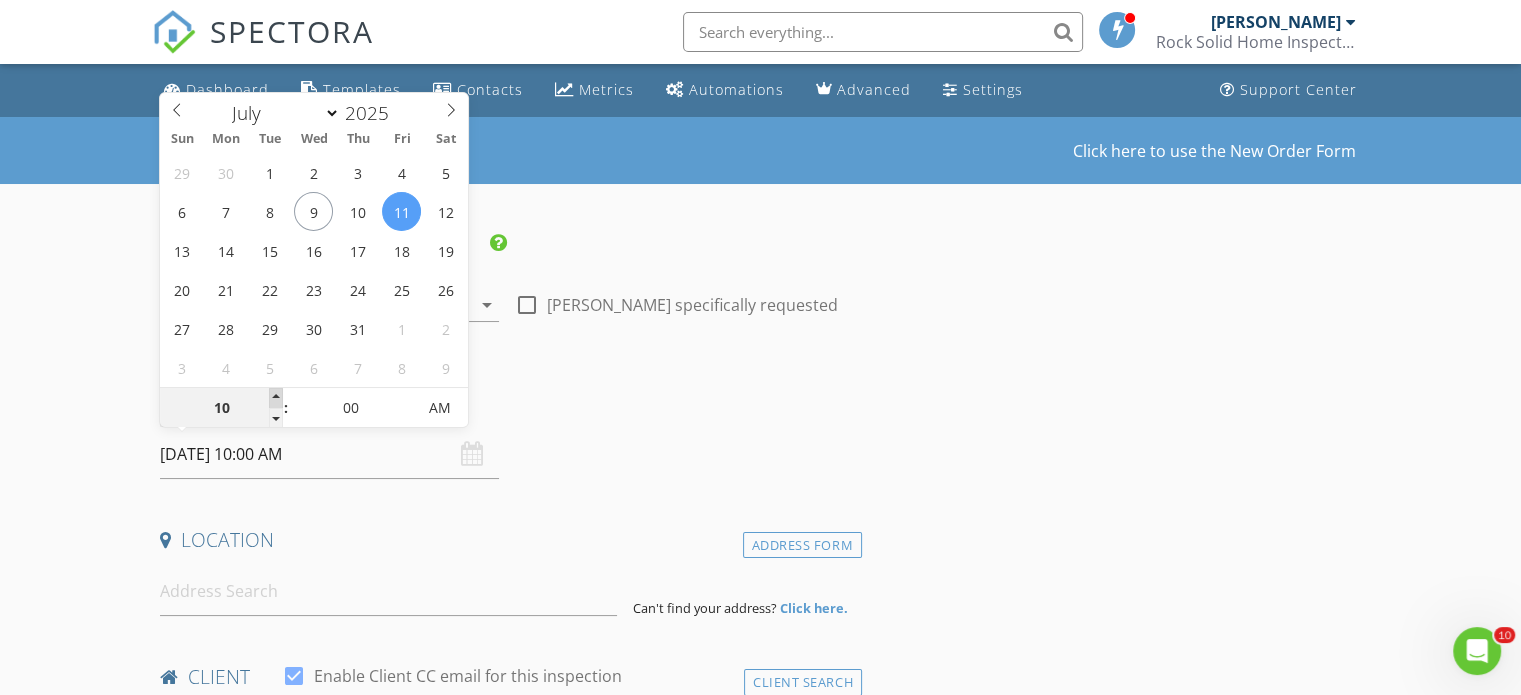 click at bounding box center (276, 398) 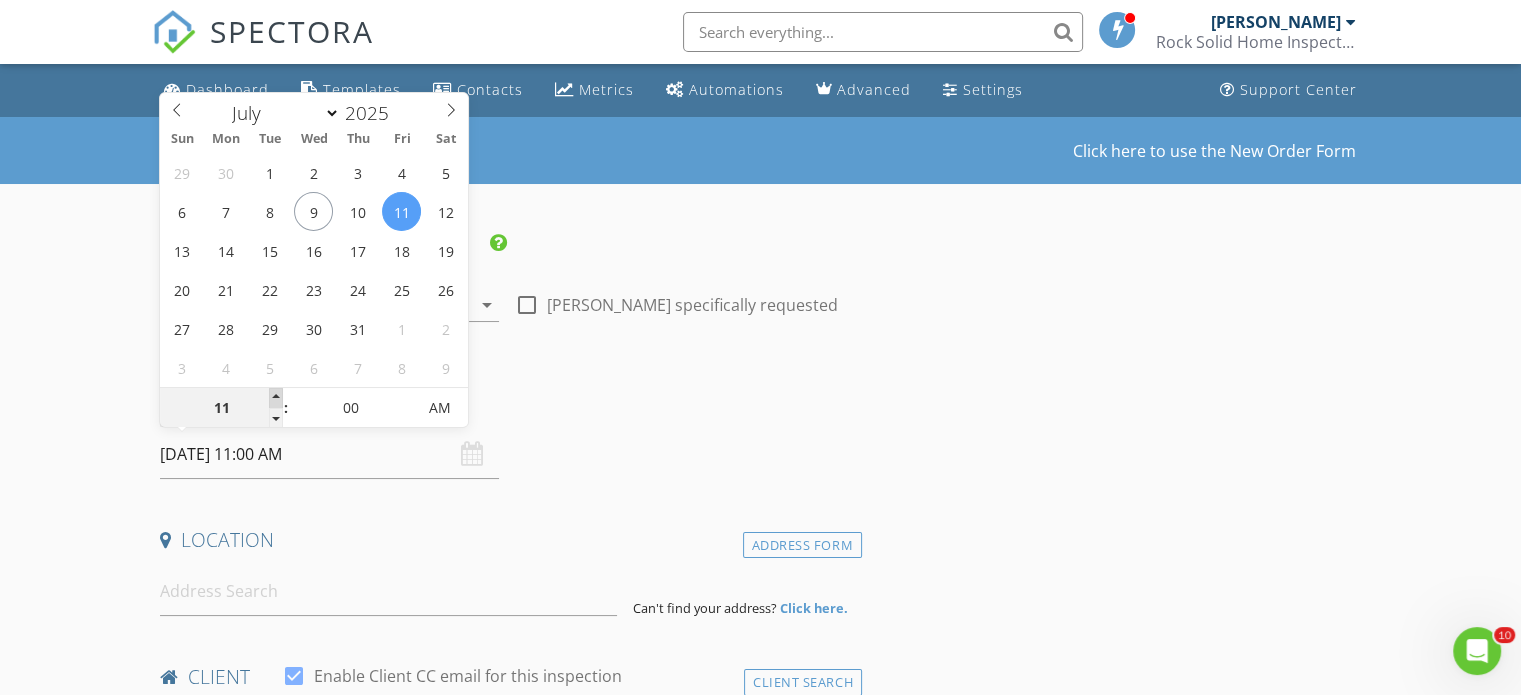 click at bounding box center (276, 398) 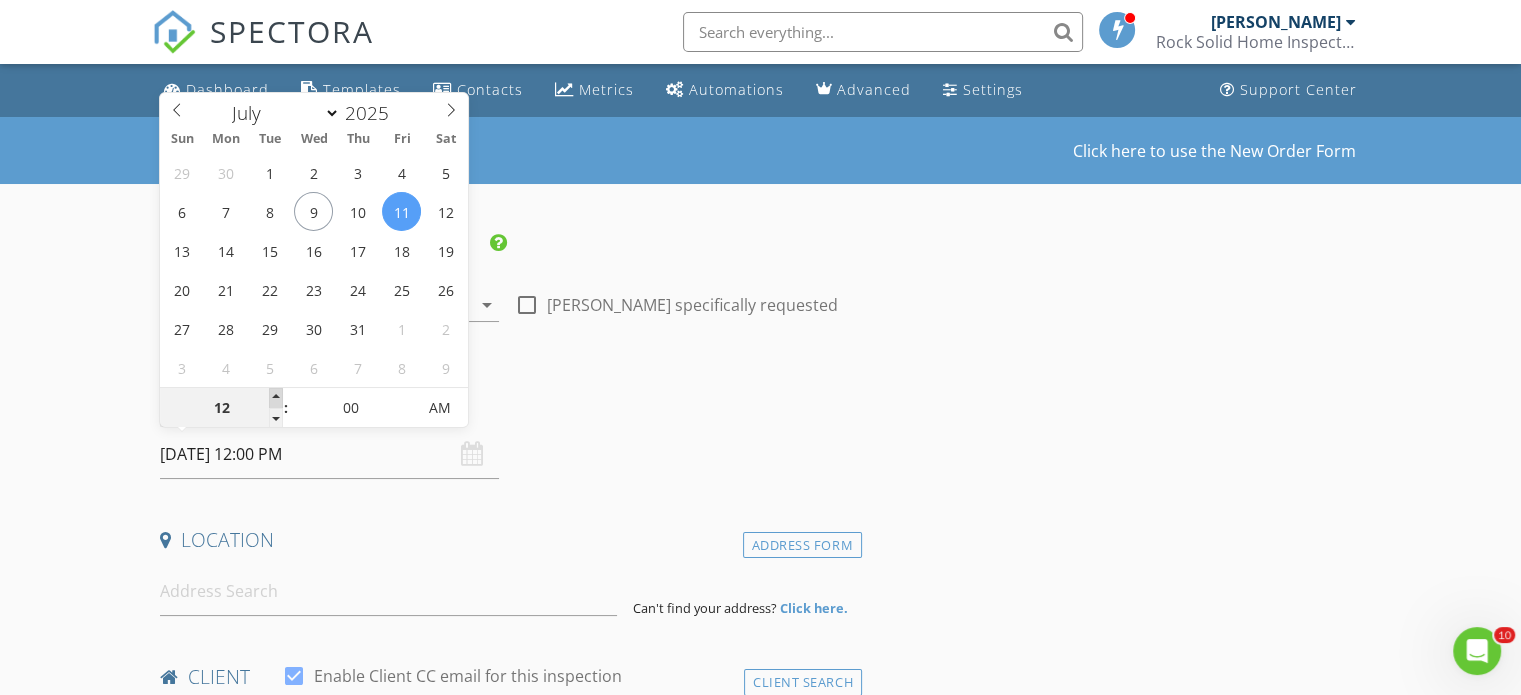 click at bounding box center (276, 398) 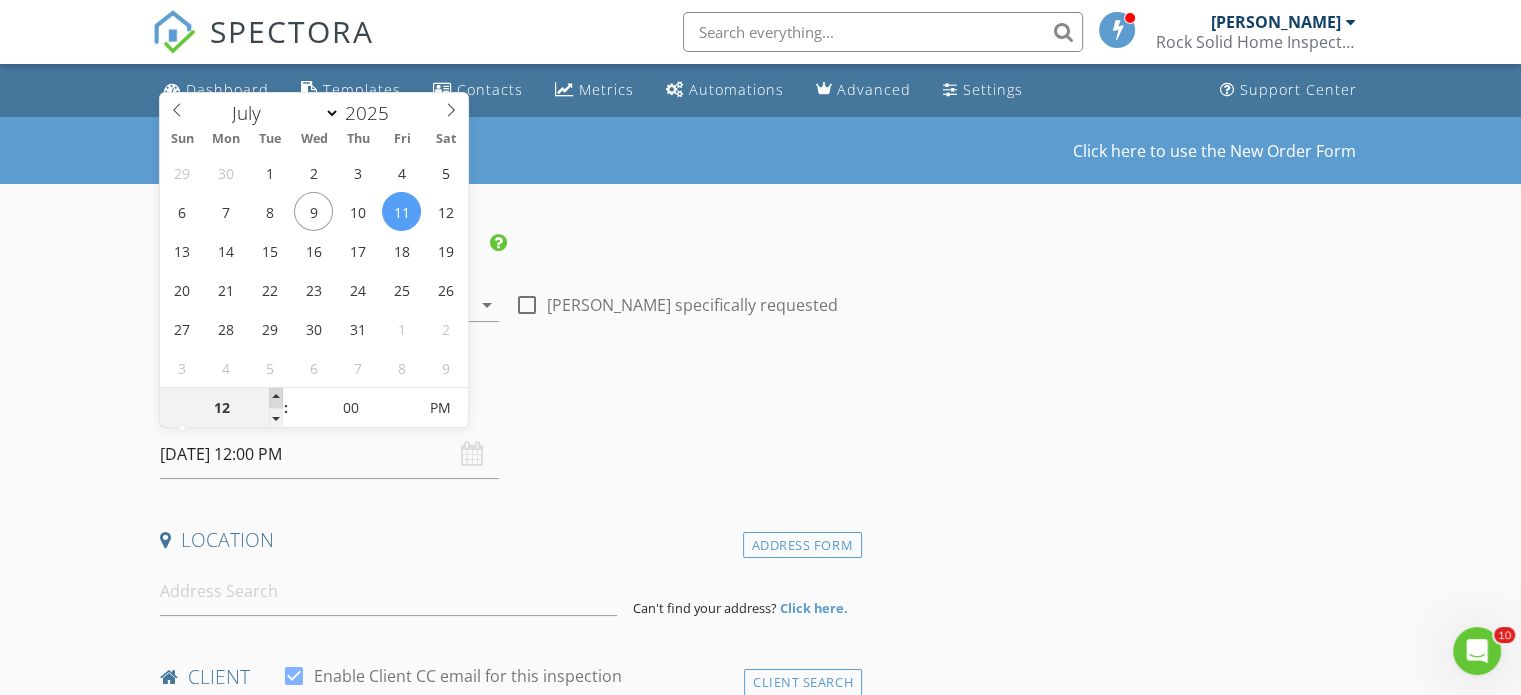 type on "01" 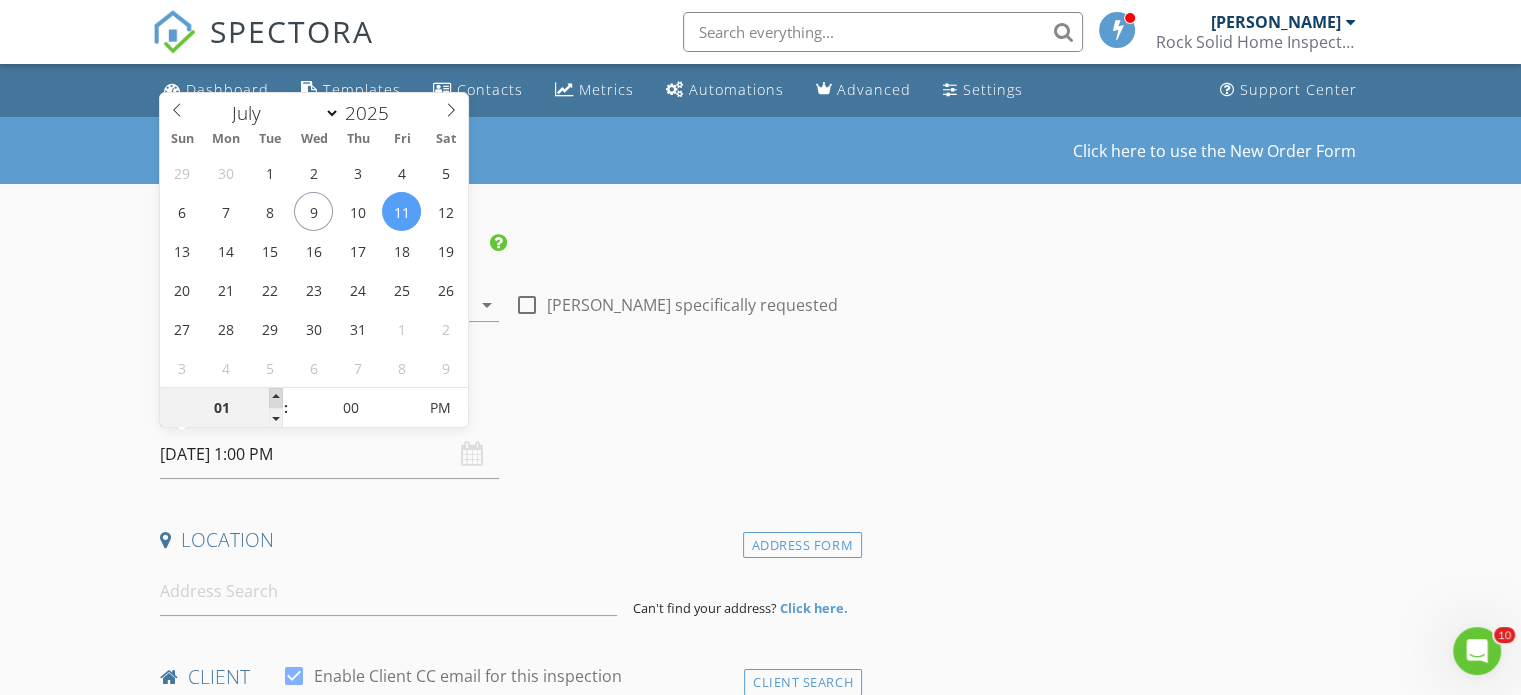 click at bounding box center [276, 398] 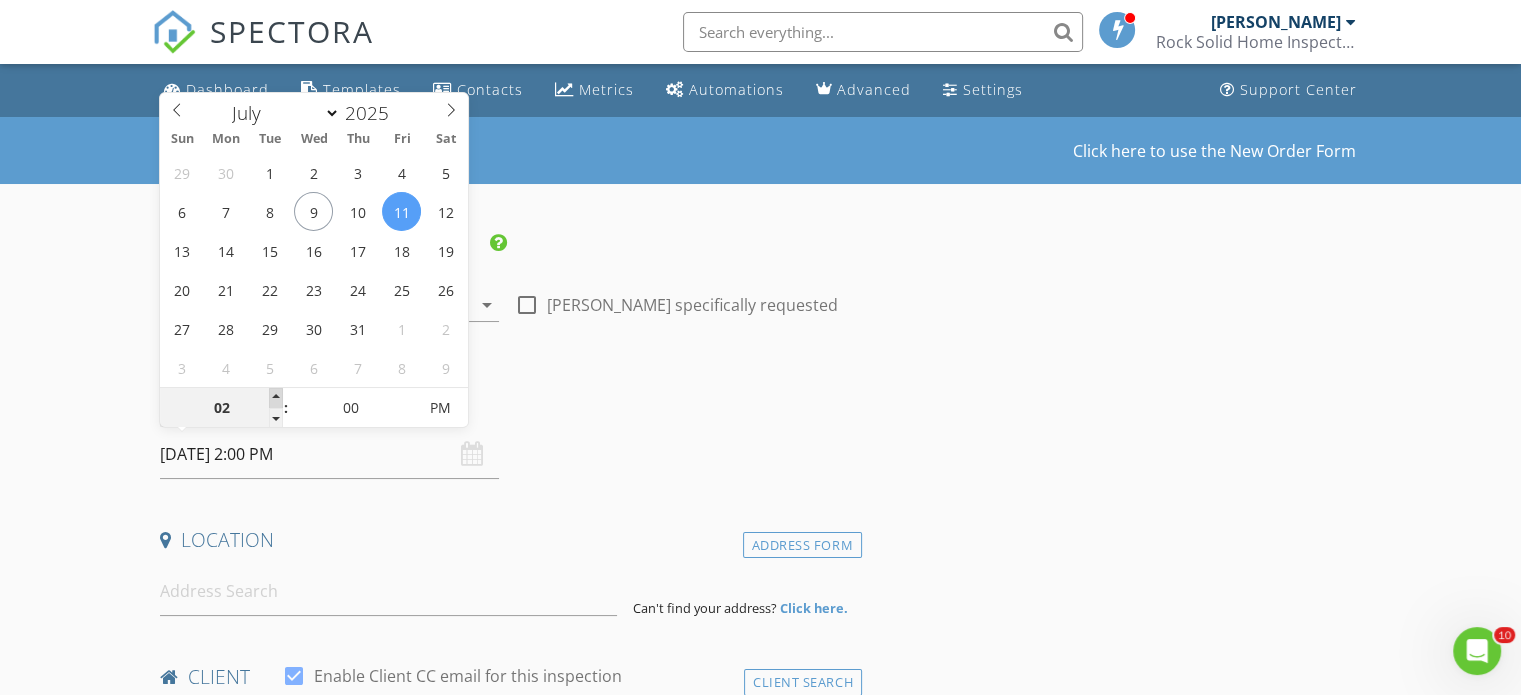 click at bounding box center [276, 398] 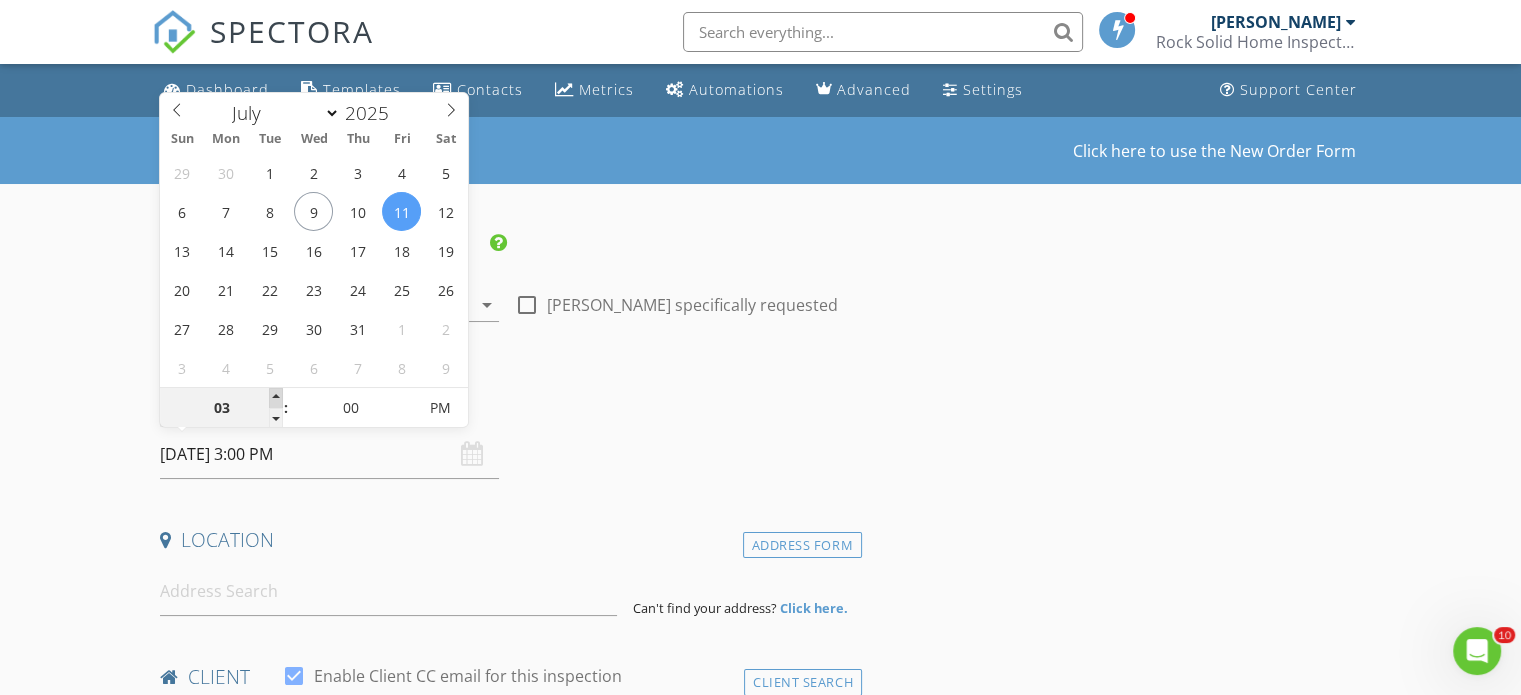 click at bounding box center [276, 398] 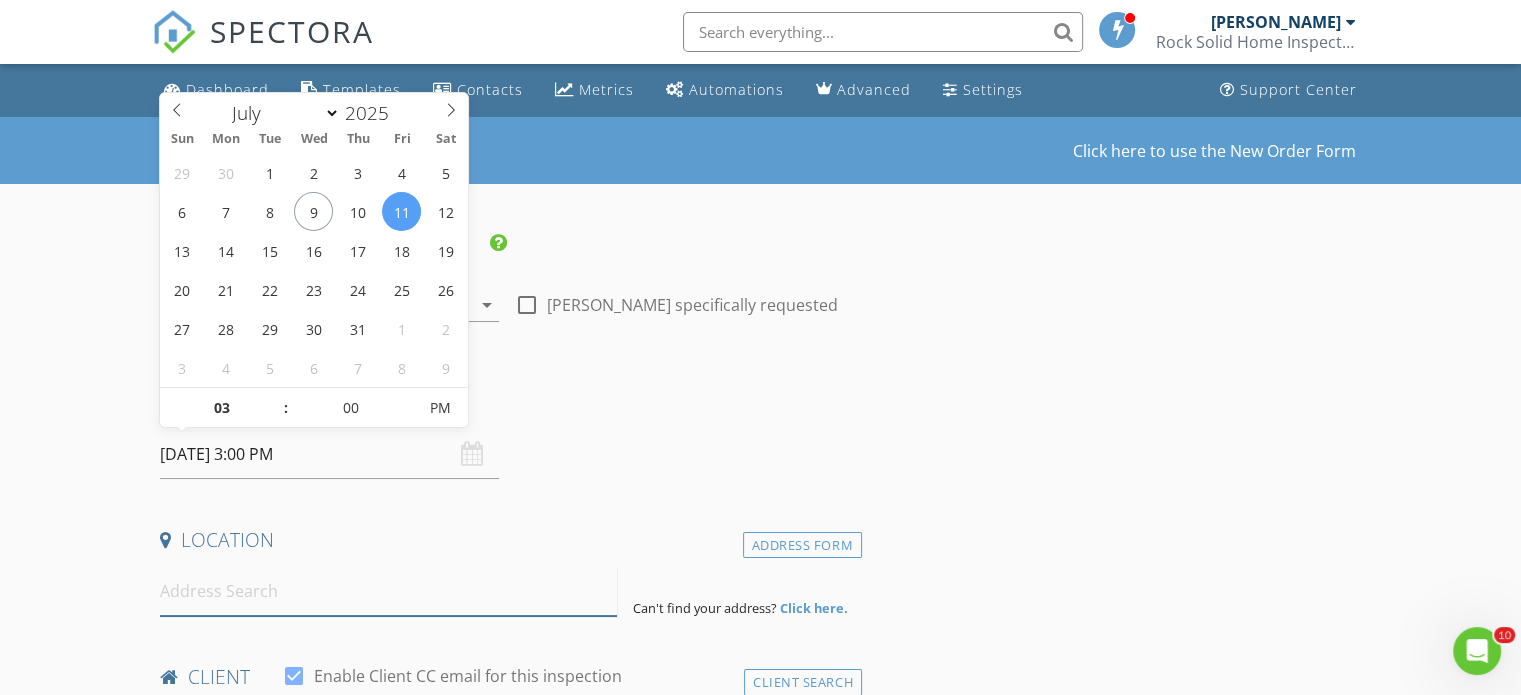 click at bounding box center [388, 591] 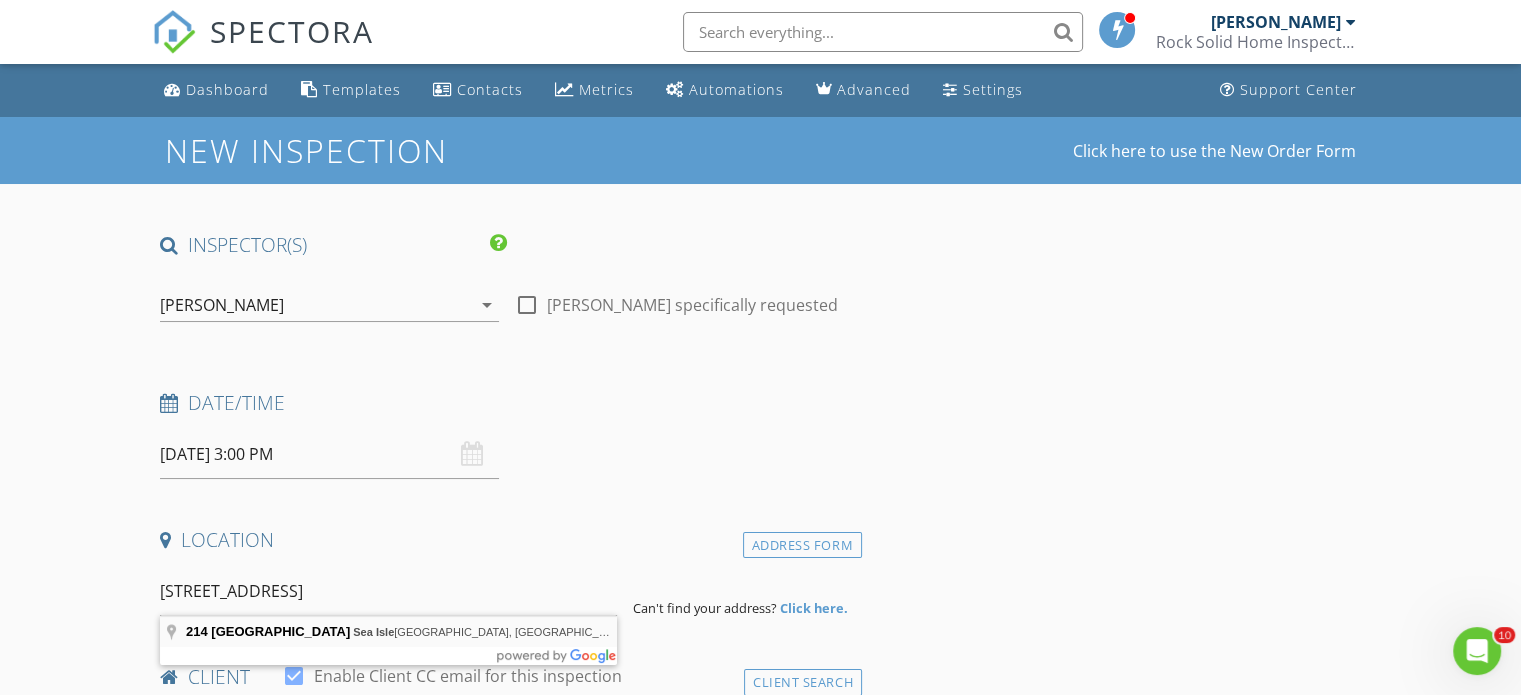 type on "[STREET_ADDRESS]" 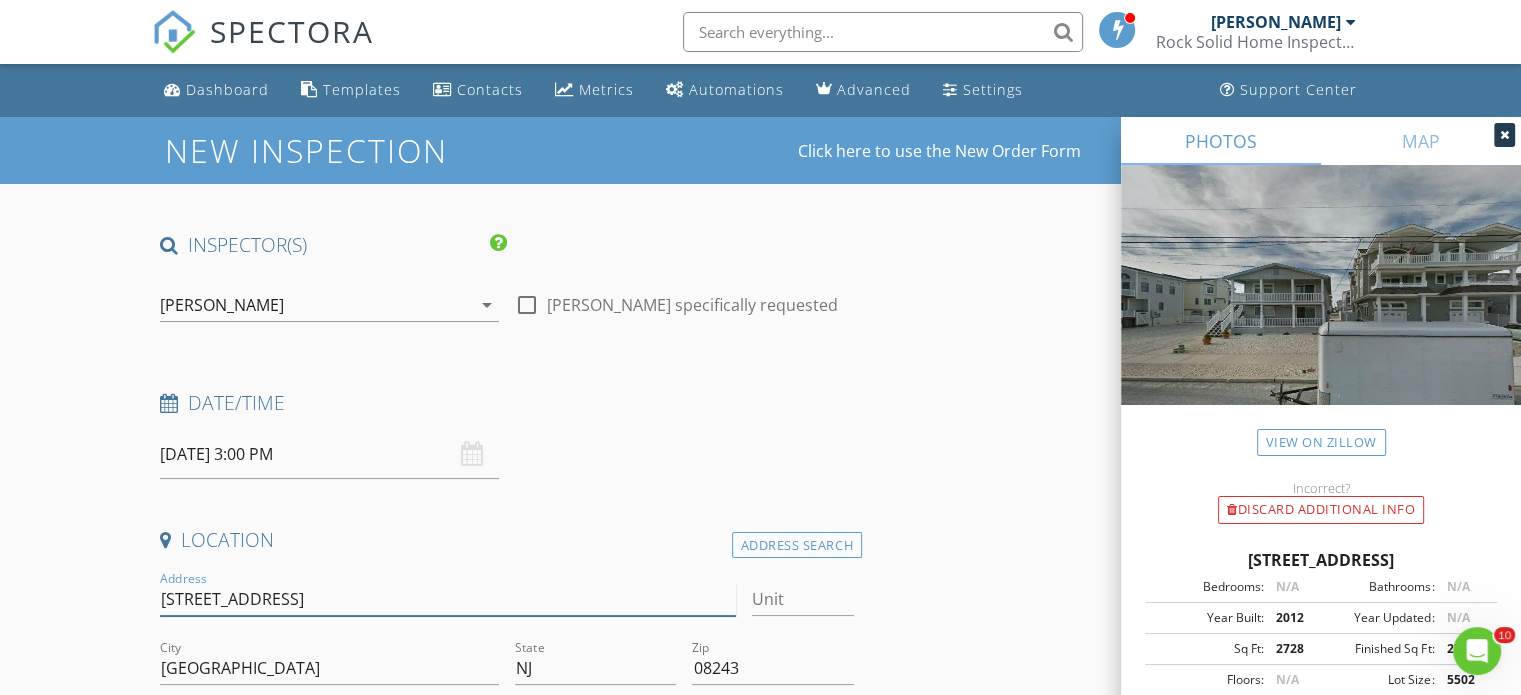 click on "[STREET_ADDRESS]" at bounding box center (447, 599) 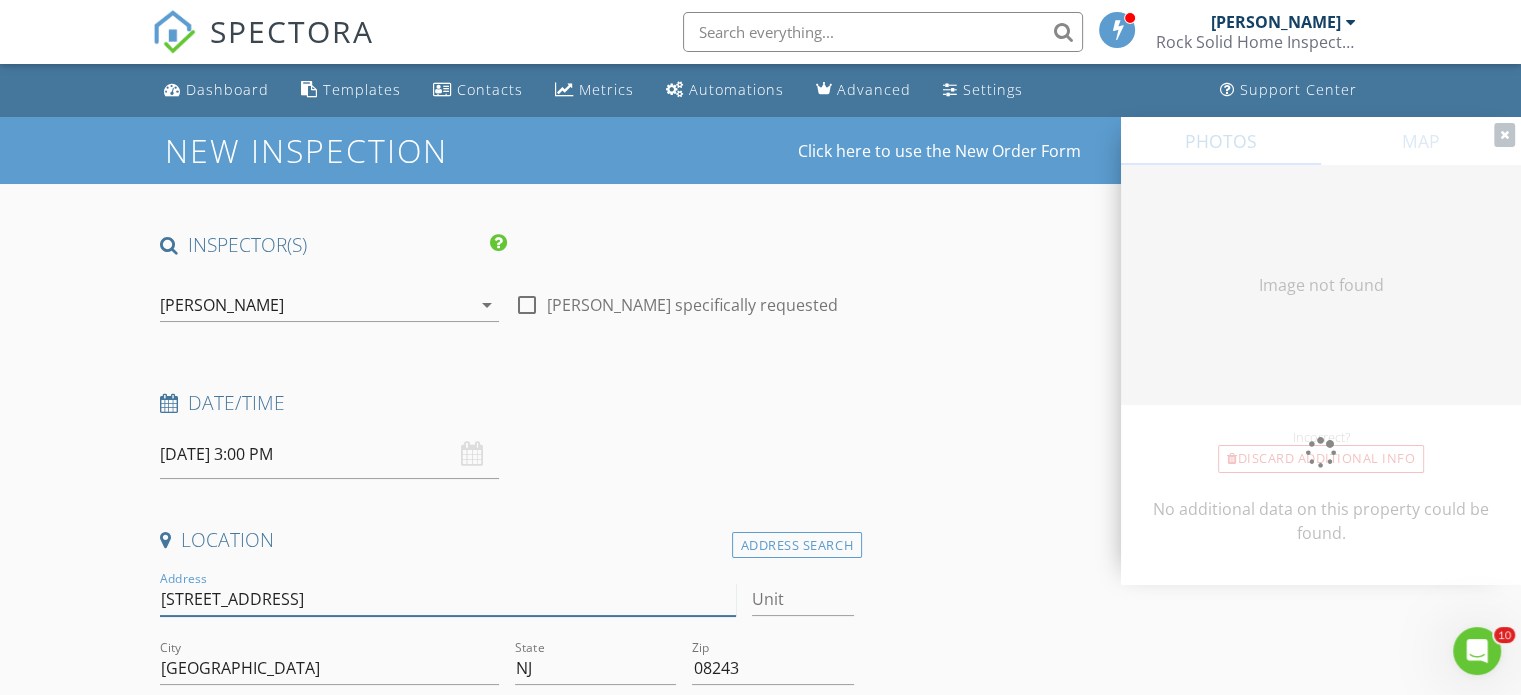 type on "2708" 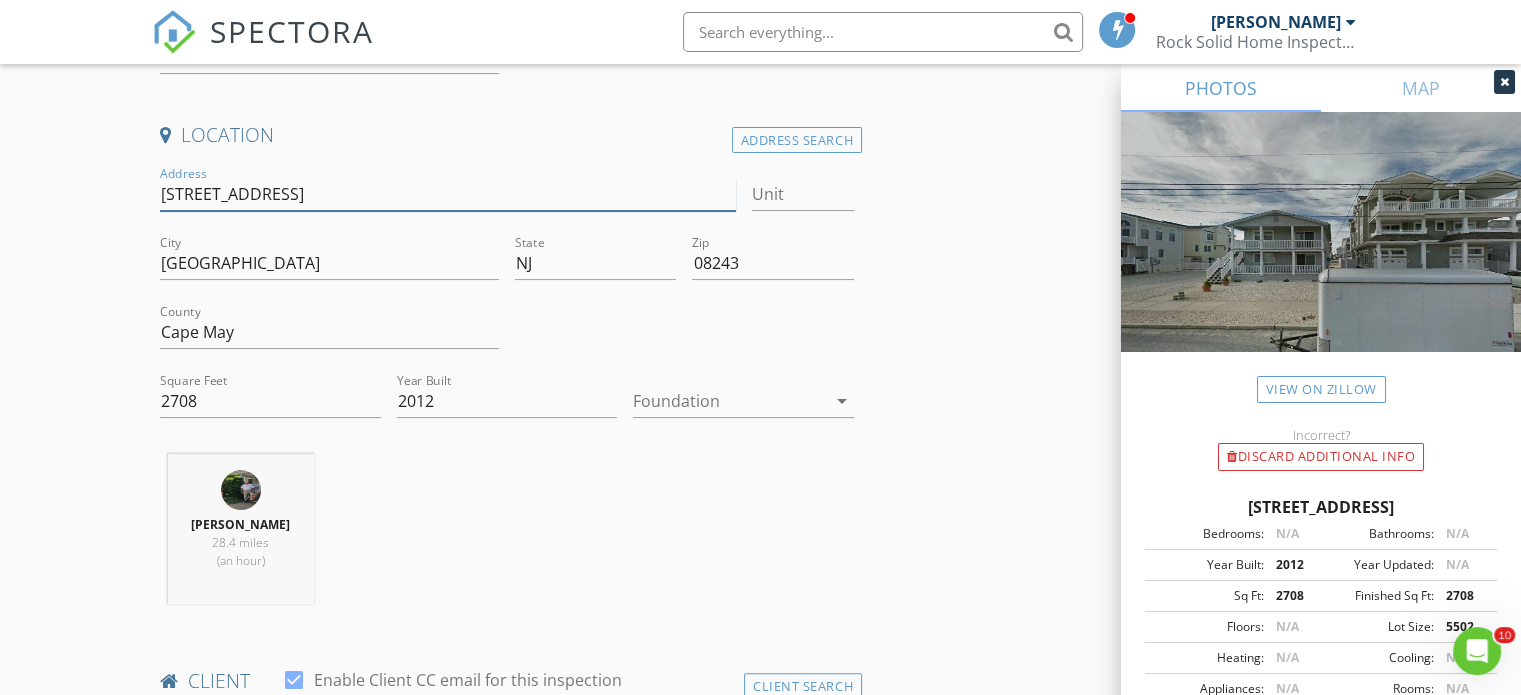 scroll, scrollTop: 600, scrollLeft: 0, axis: vertical 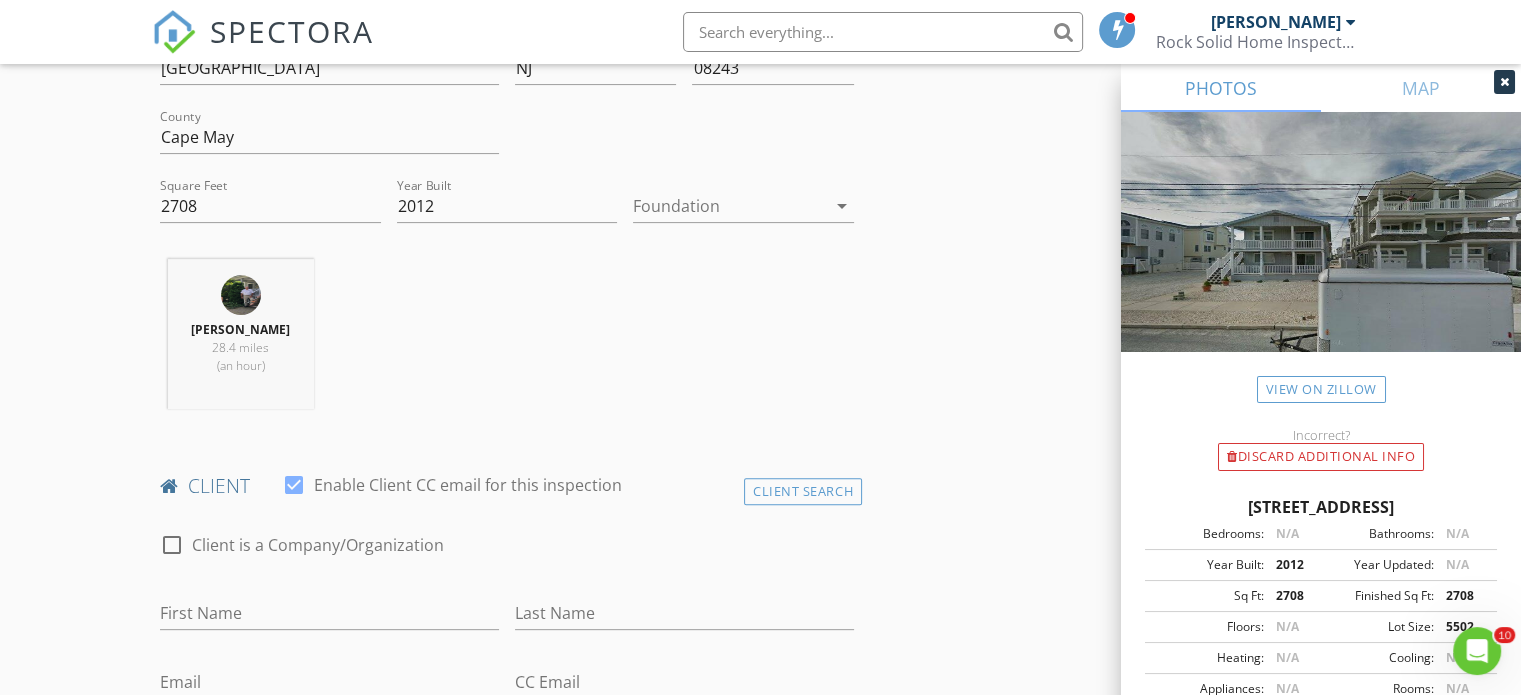 type on "[STREET_ADDRESS]" 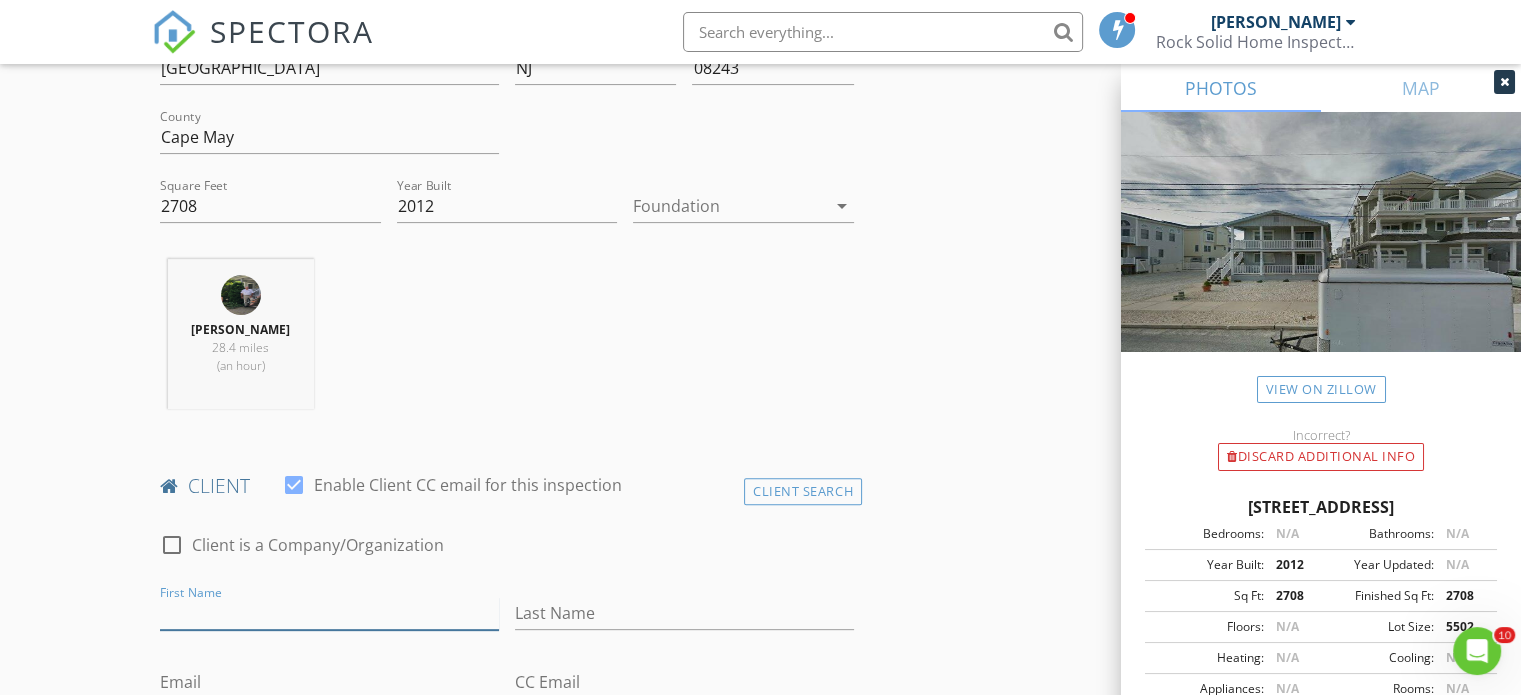 click on "First Name" at bounding box center [329, 613] 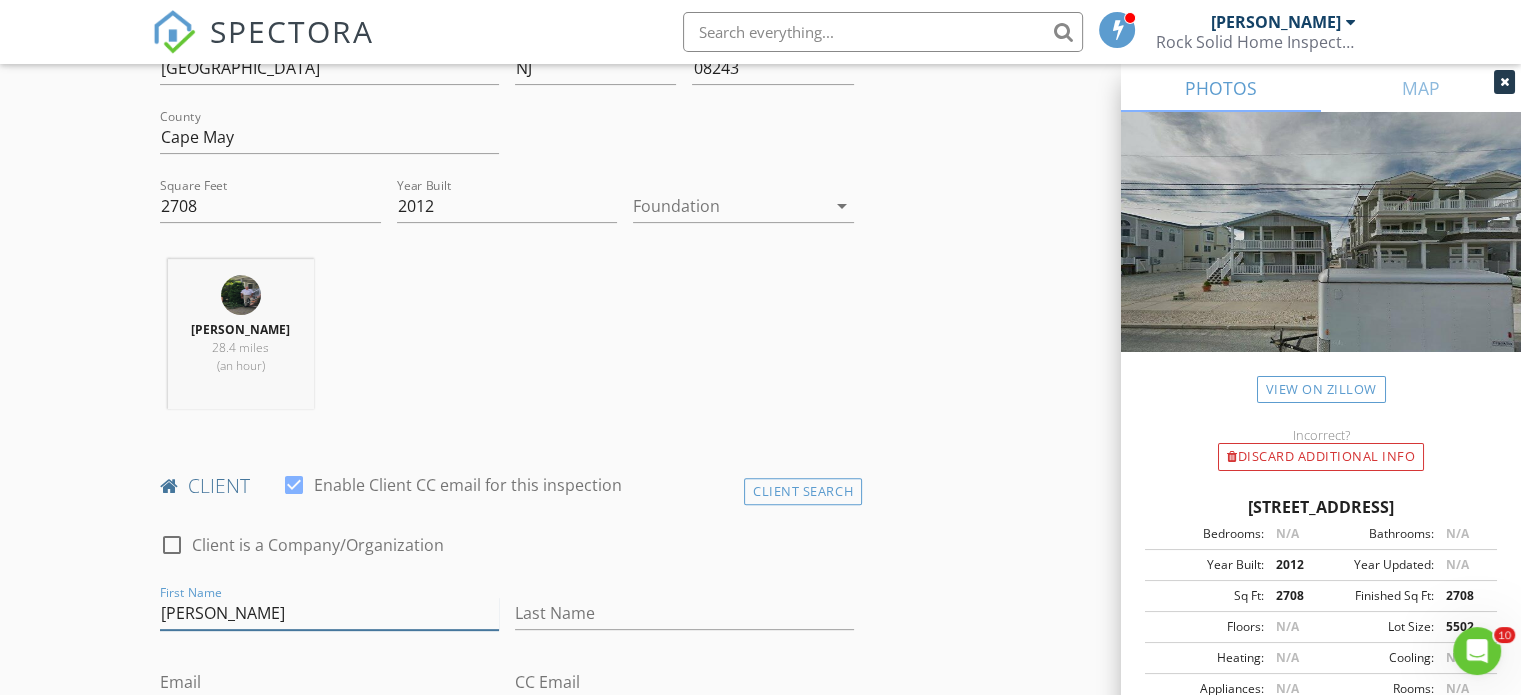 type on "[PERSON_NAME]" 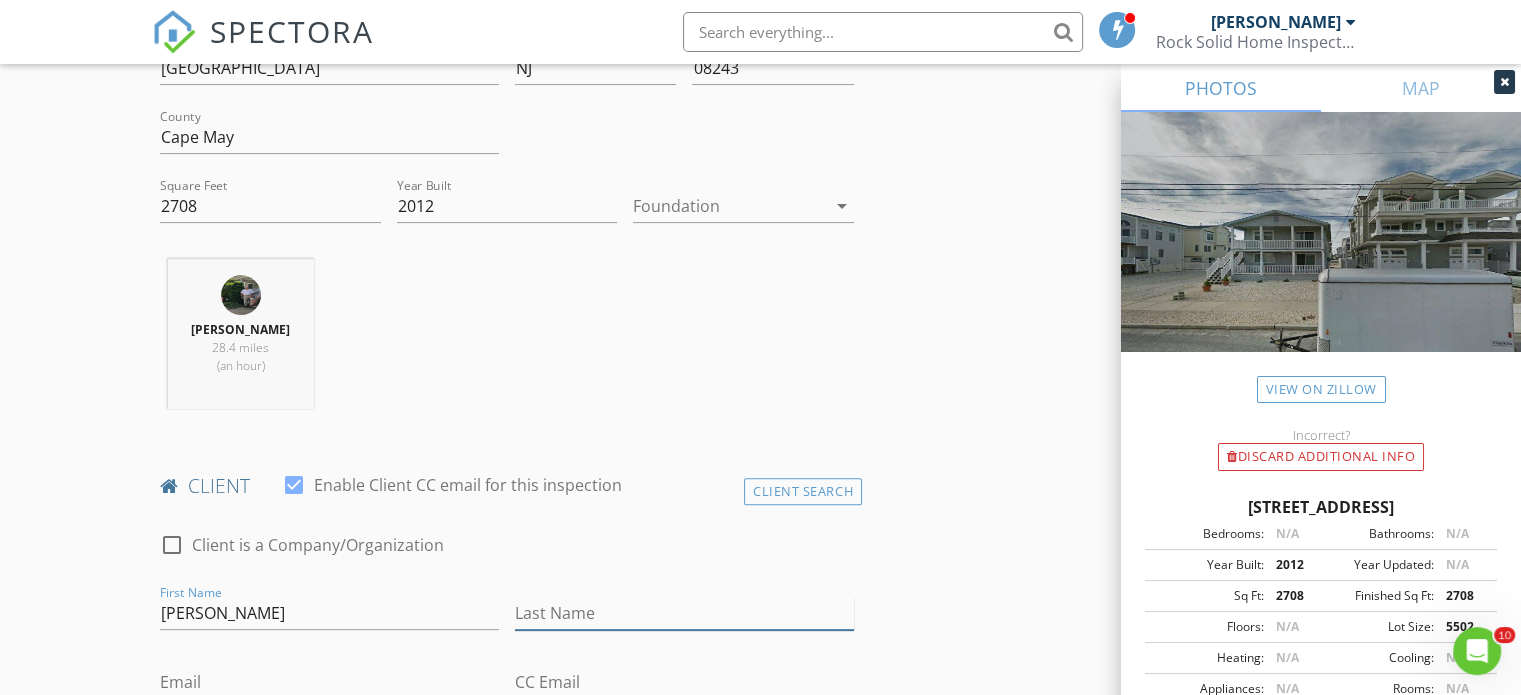 click on "Last Name" at bounding box center [684, 613] 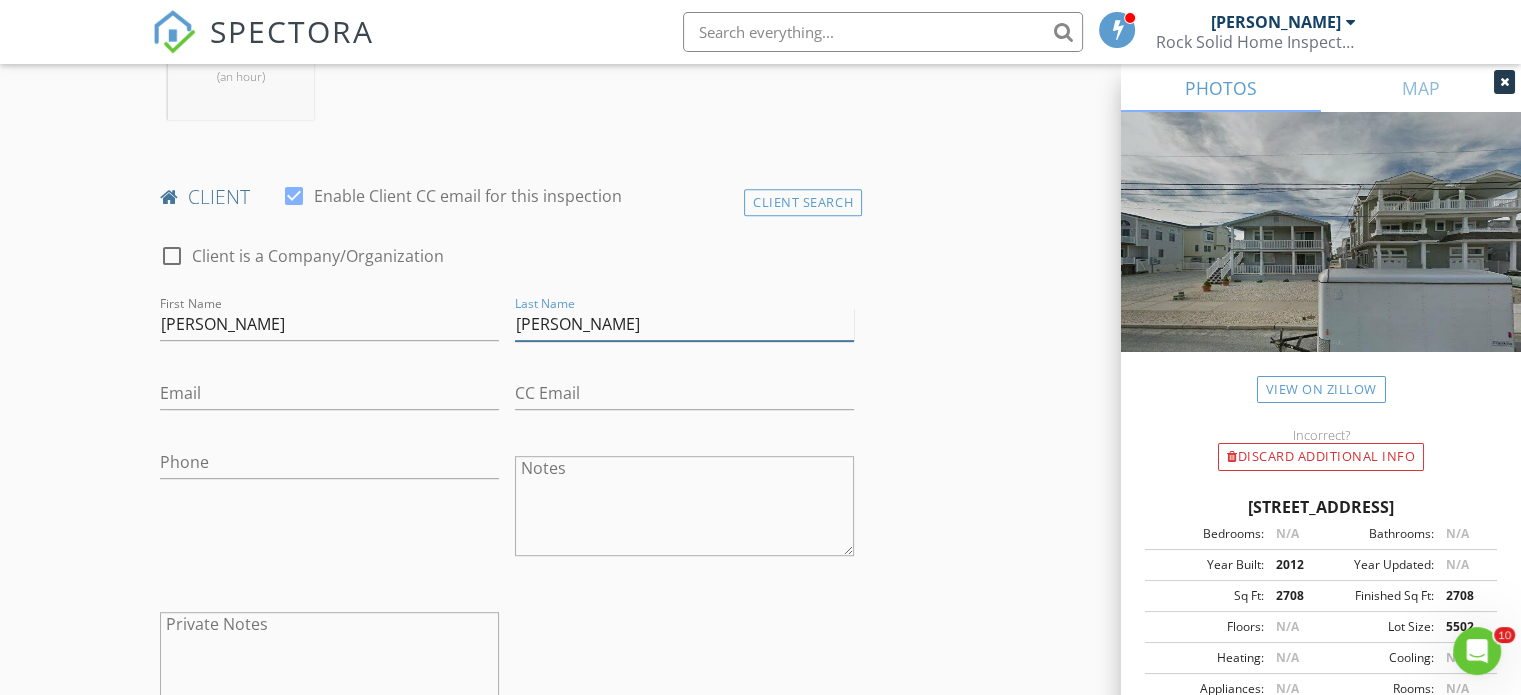 scroll, scrollTop: 900, scrollLeft: 0, axis: vertical 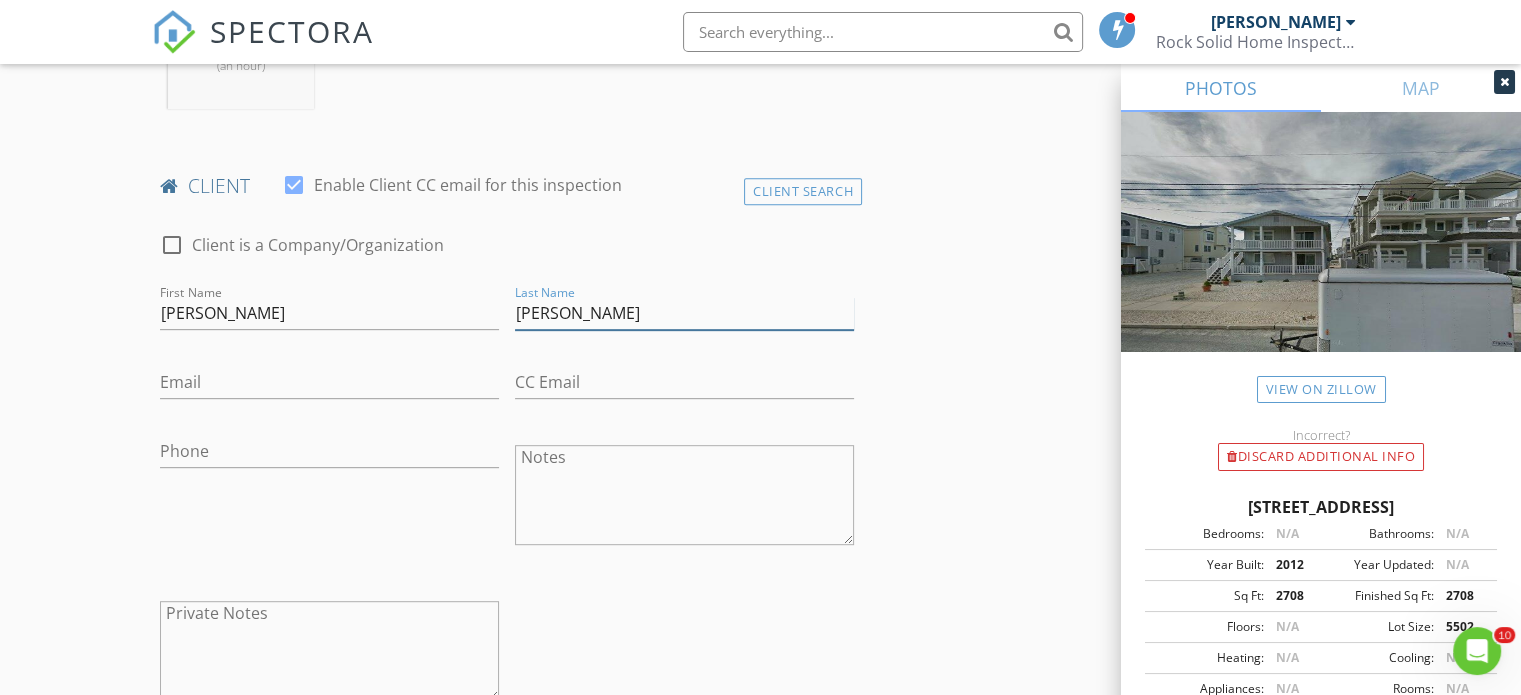 type on "[PERSON_NAME]" 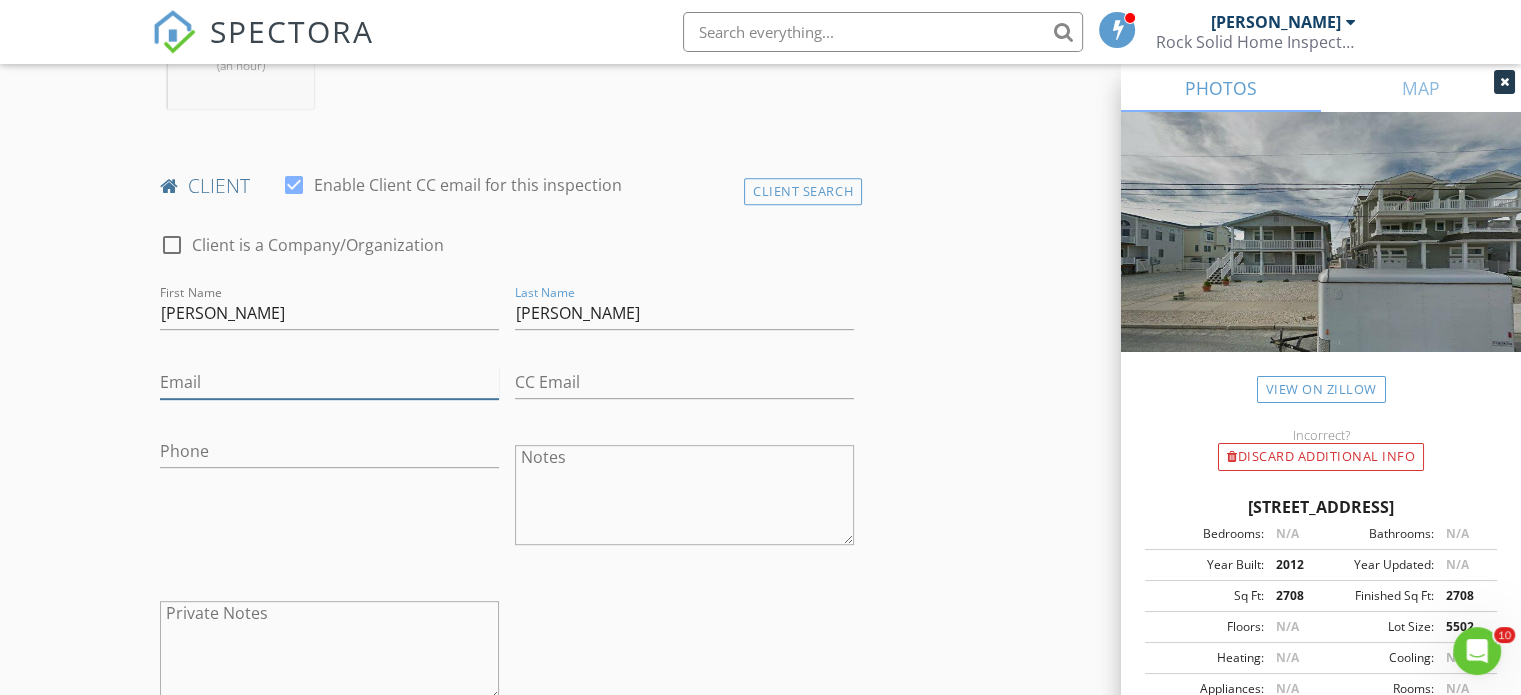 click on "Email" at bounding box center [329, 382] 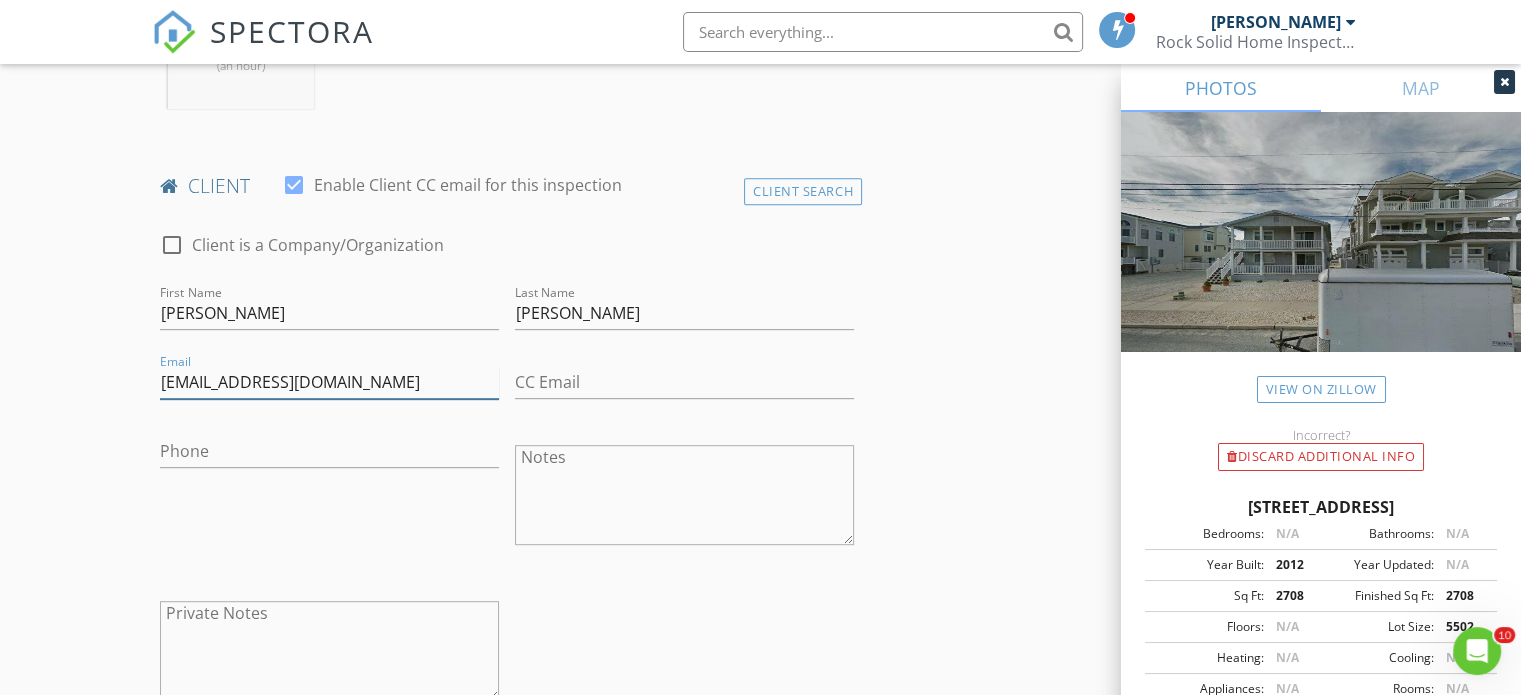 type on "[EMAIL_ADDRESS][DOMAIN_NAME]" 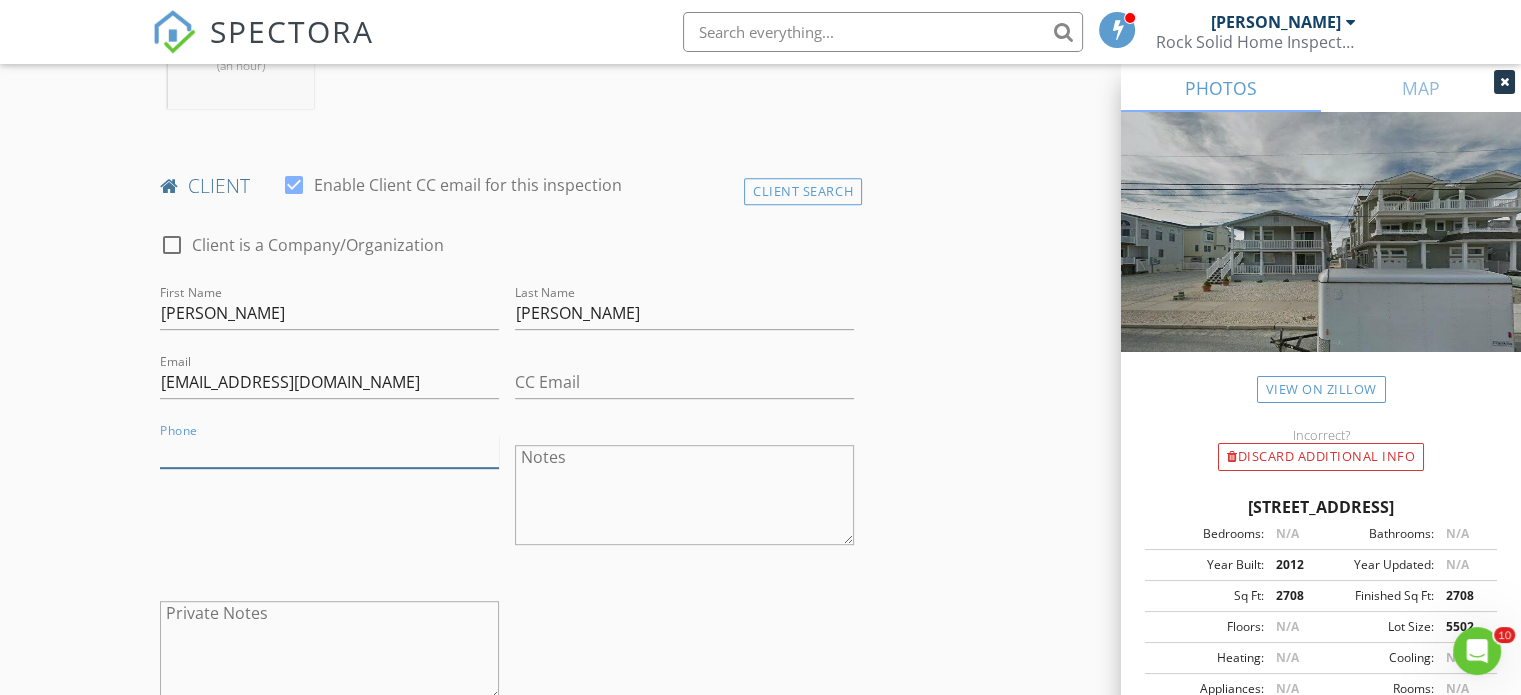 click on "Phone" at bounding box center [329, 451] 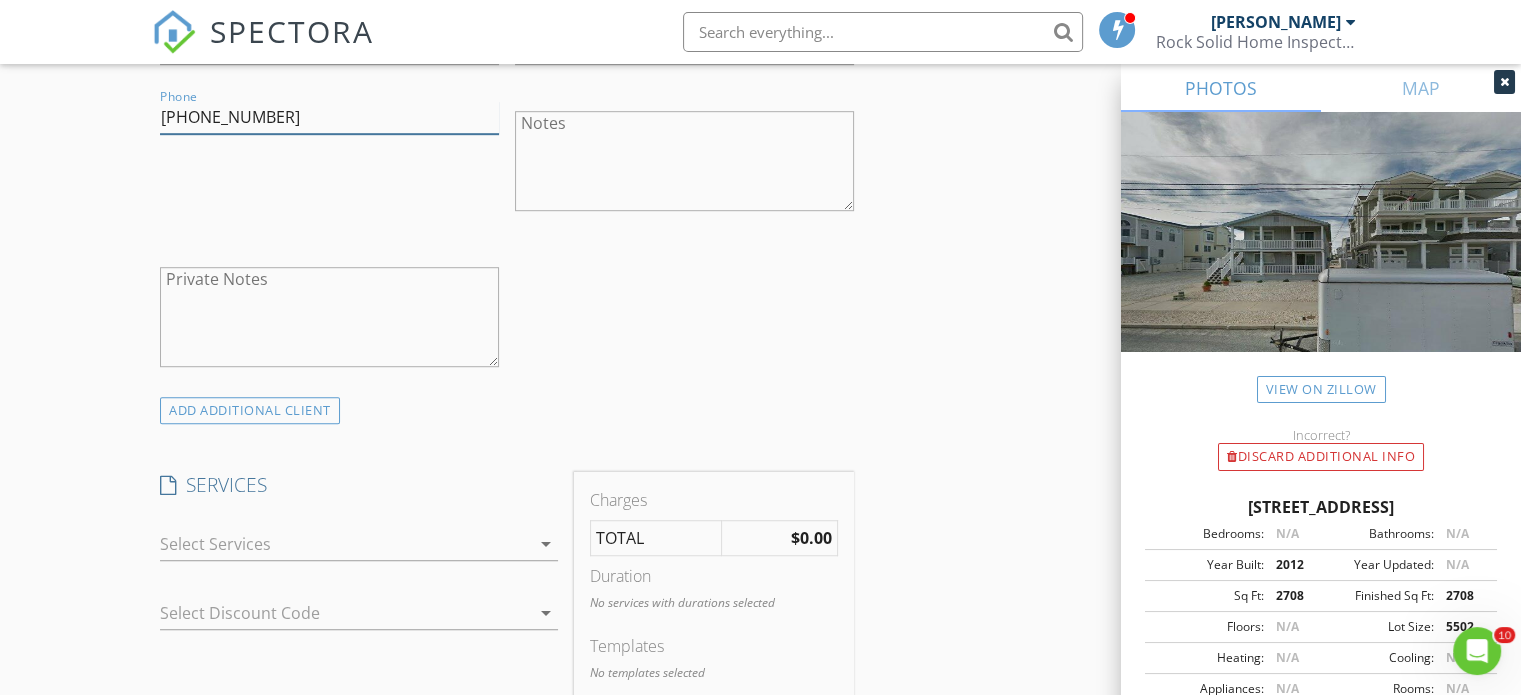 scroll, scrollTop: 1400, scrollLeft: 0, axis: vertical 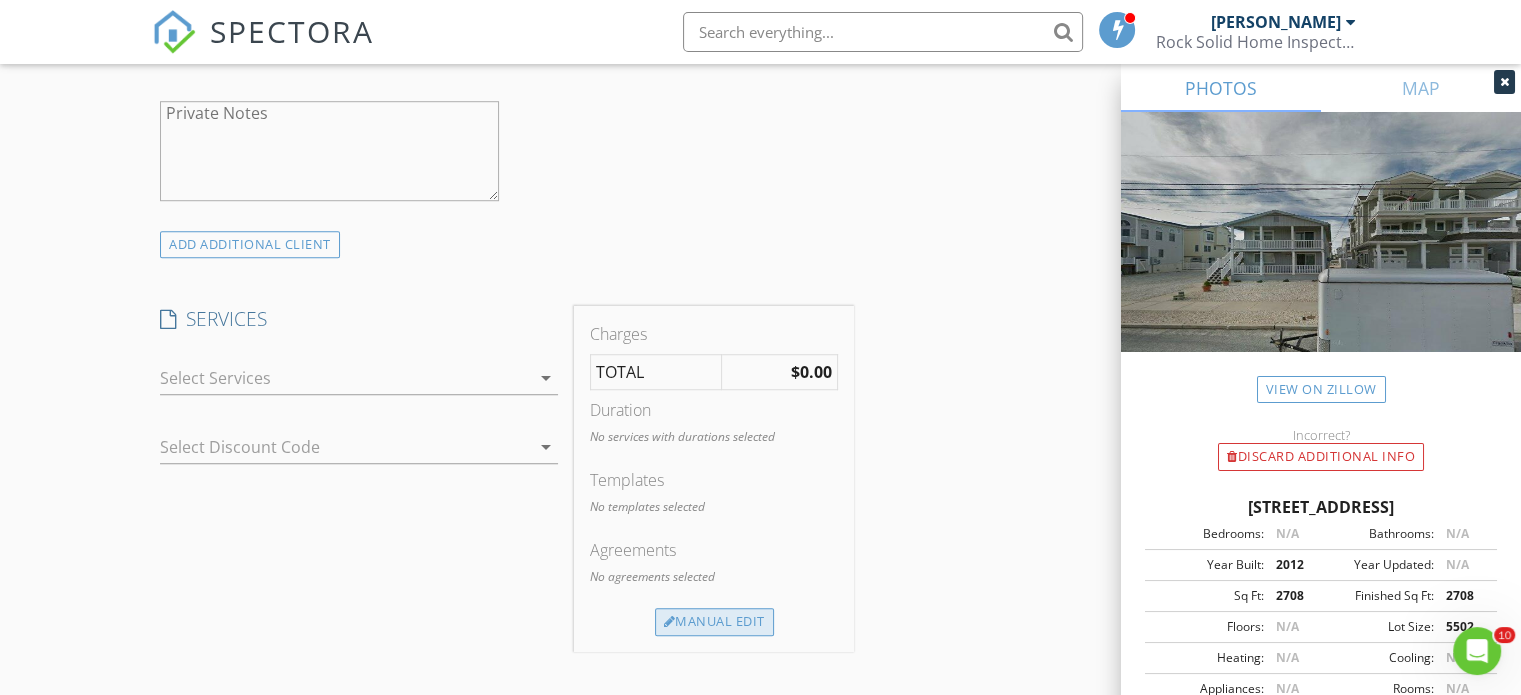 type on "[PHONE_NUMBER]" 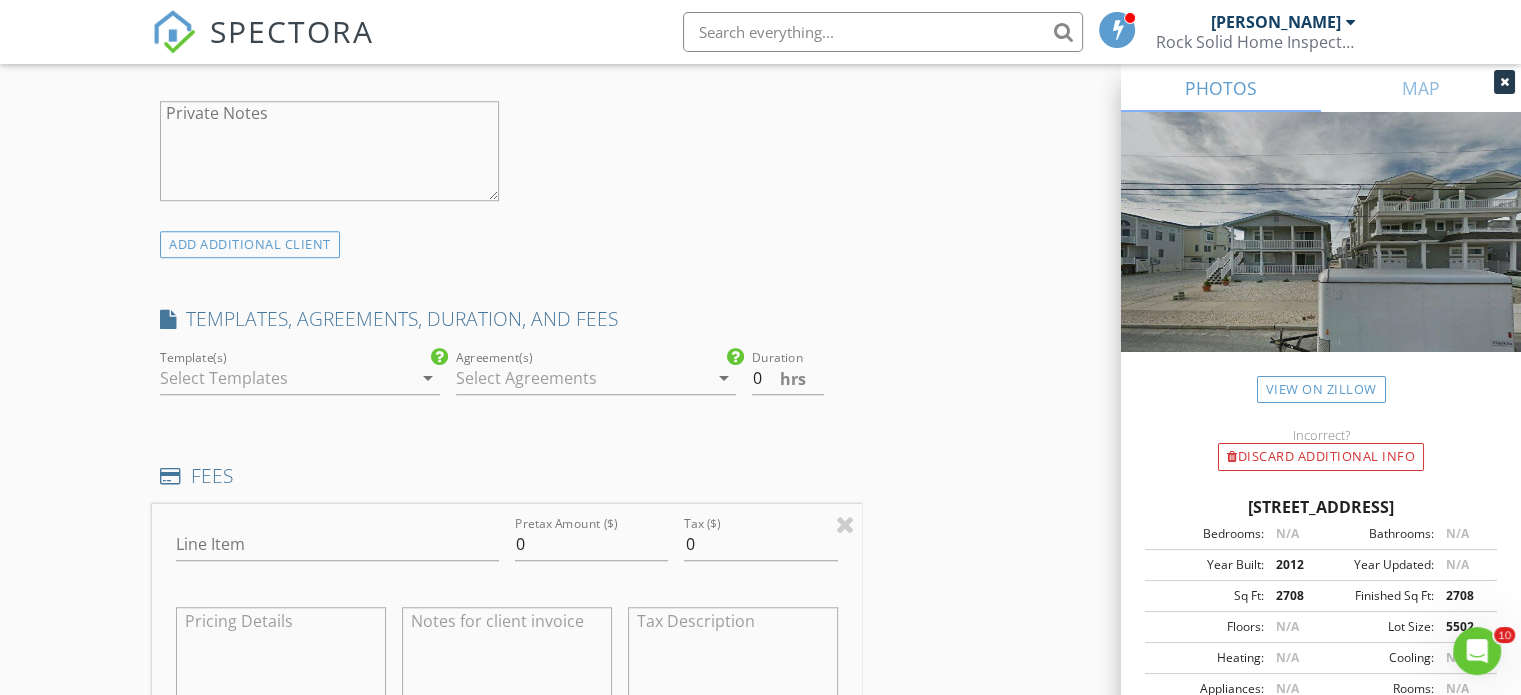 click on "arrow_drop_down" at bounding box center (428, 378) 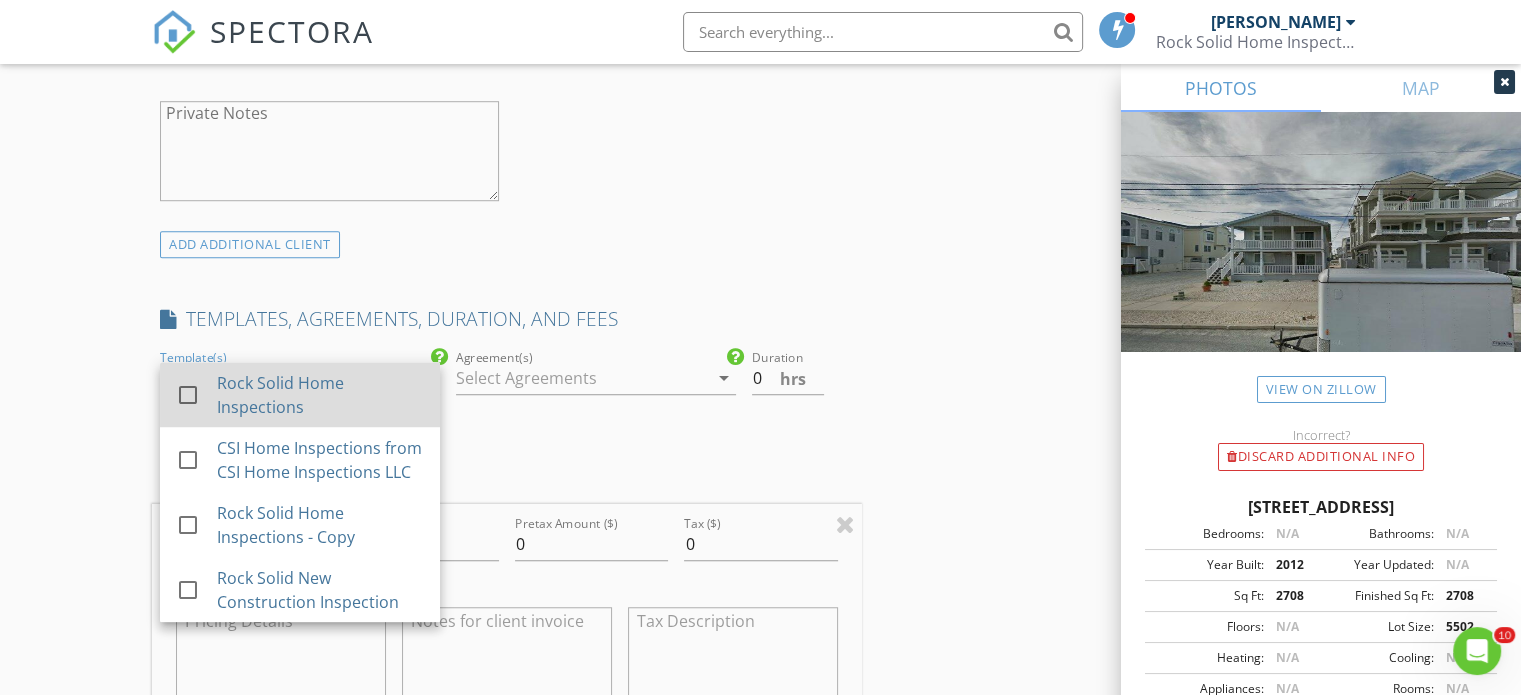 click at bounding box center [188, 395] 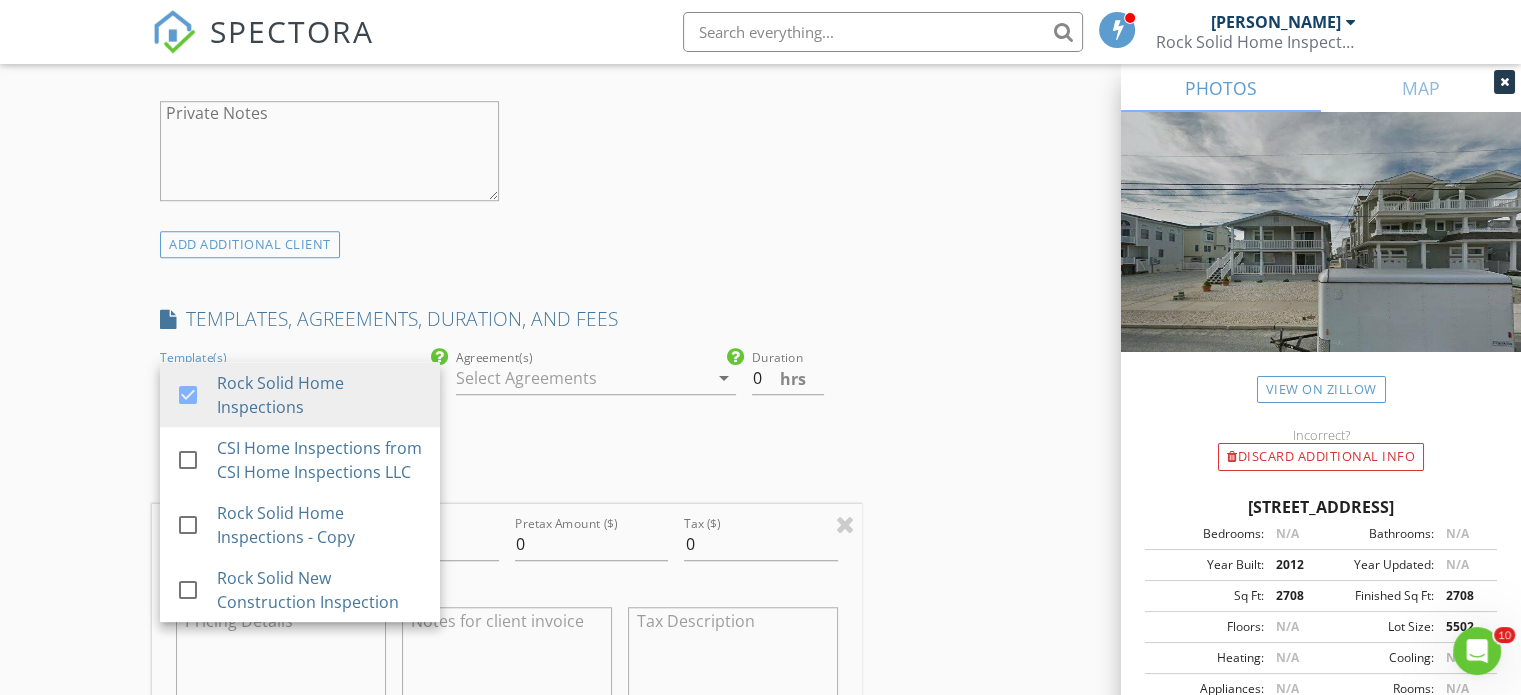 click on "arrow_drop_down" at bounding box center [724, 378] 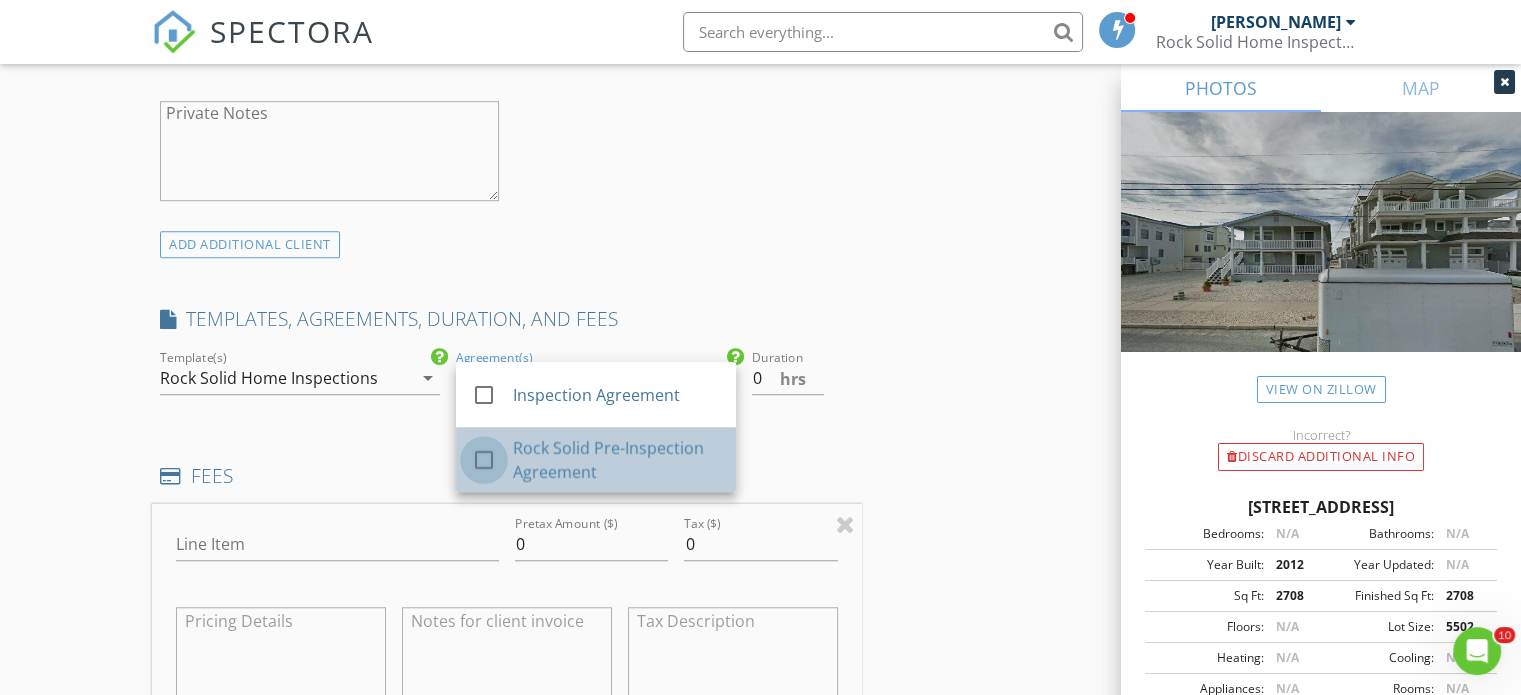 click at bounding box center [484, 460] 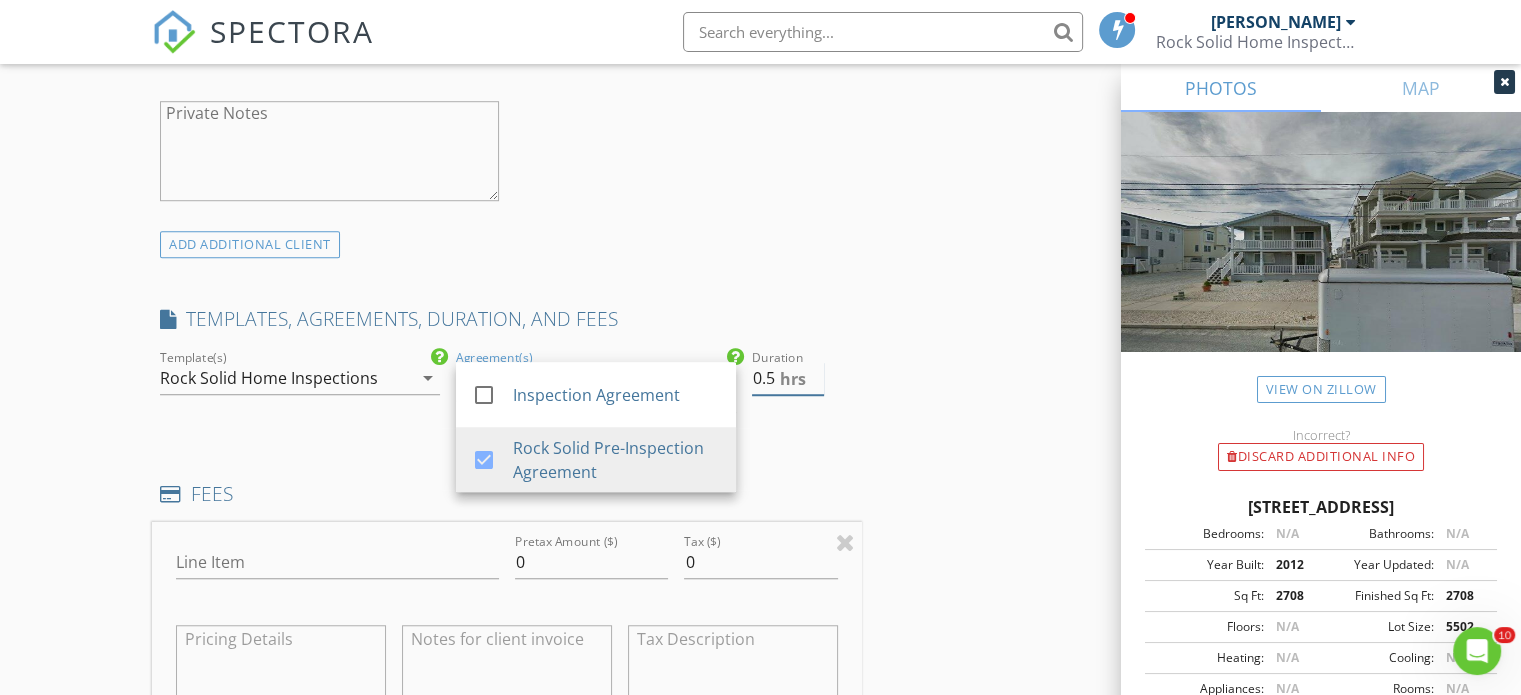 click on "0.5" at bounding box center [788, 378] 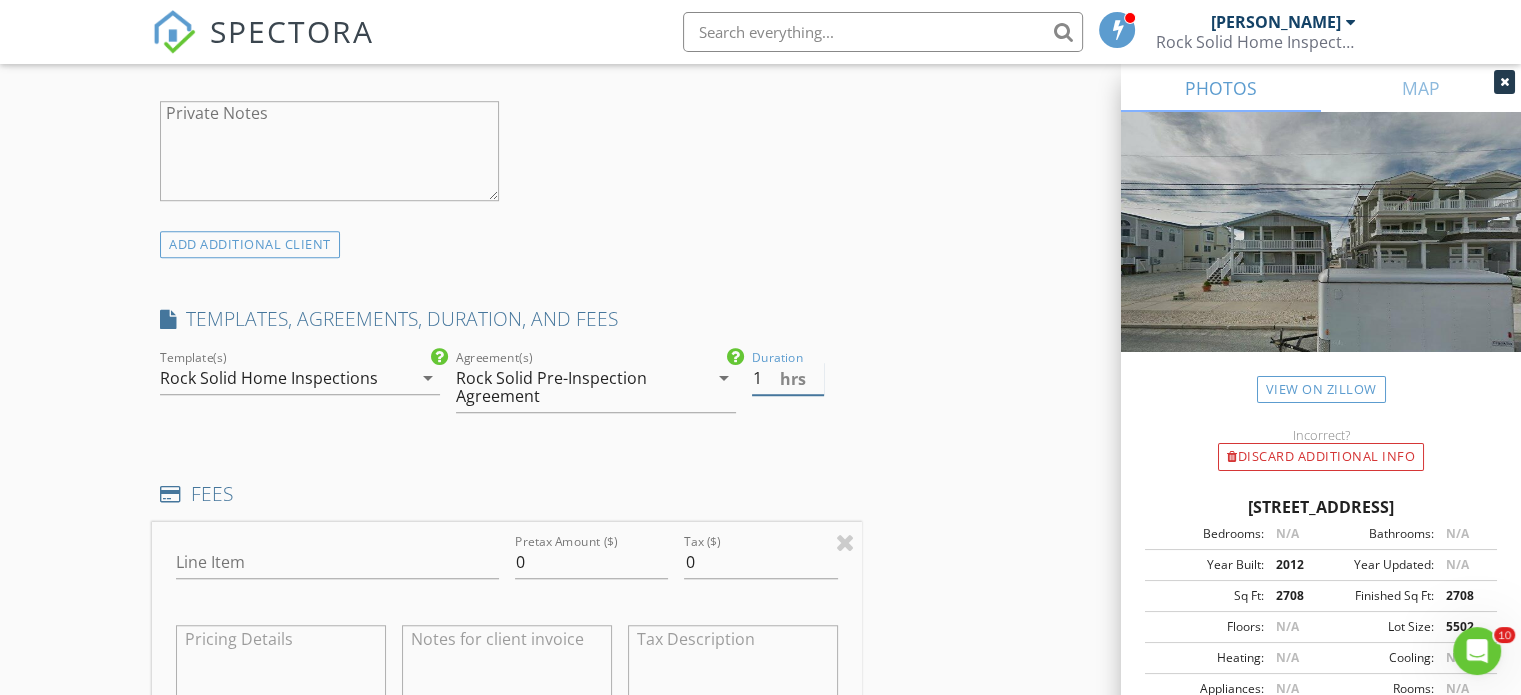 click on "1" at bounding box center (788, 378) 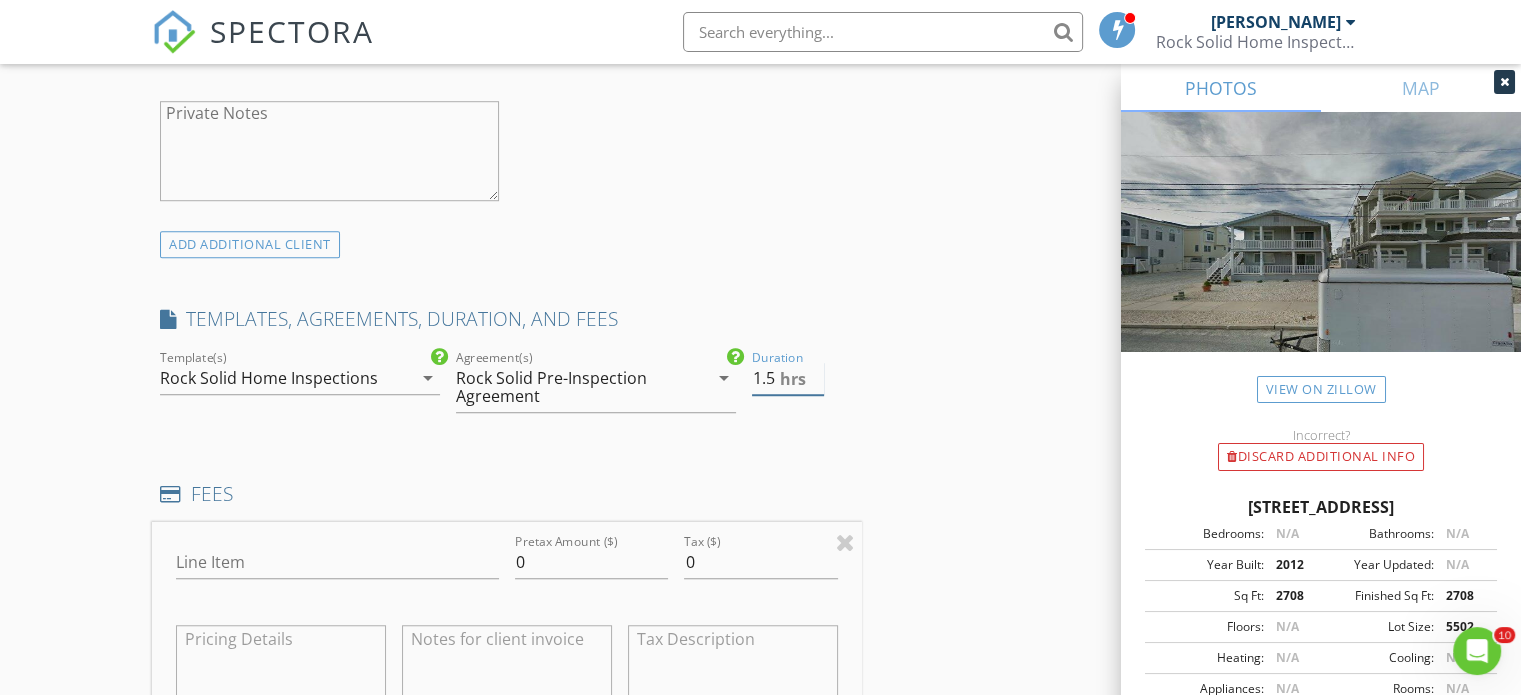 type on "1.5" 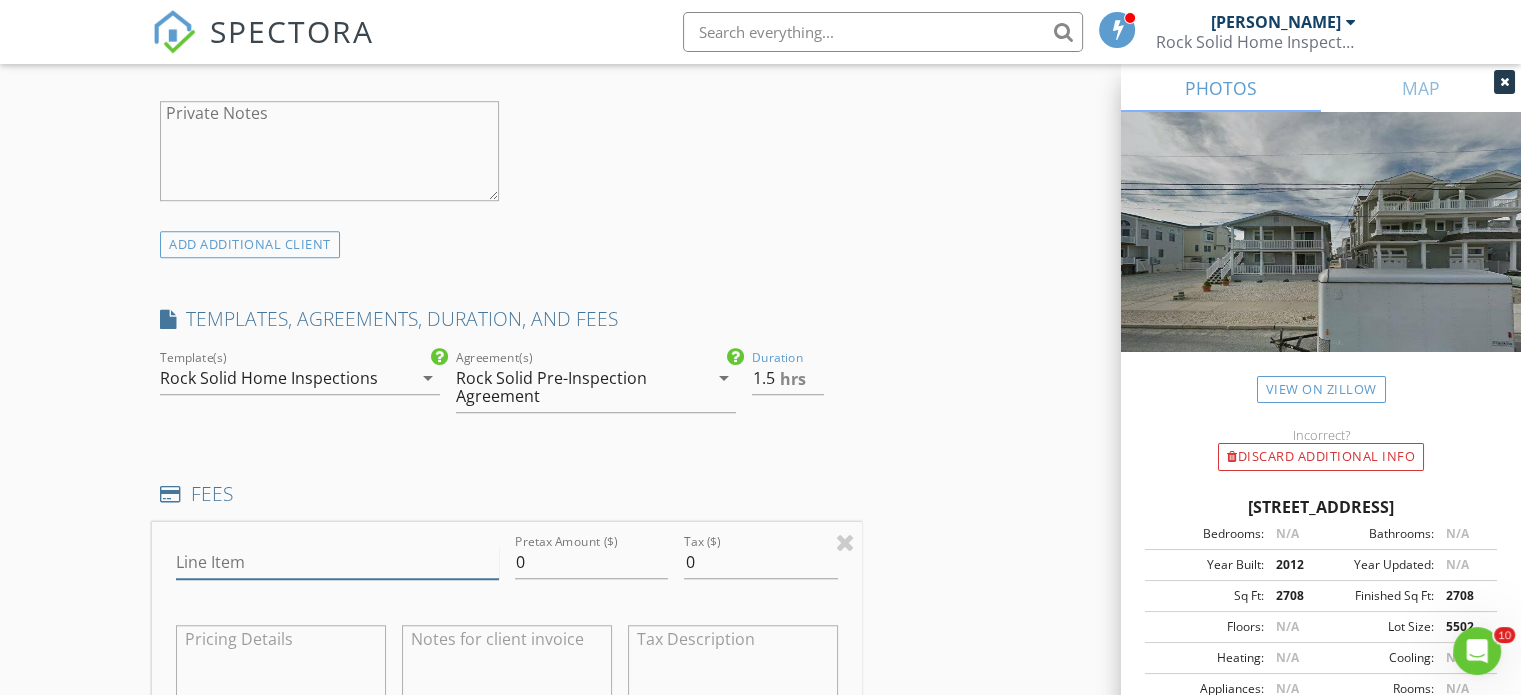 click on "Line Item" at bounding box center (337, 562) 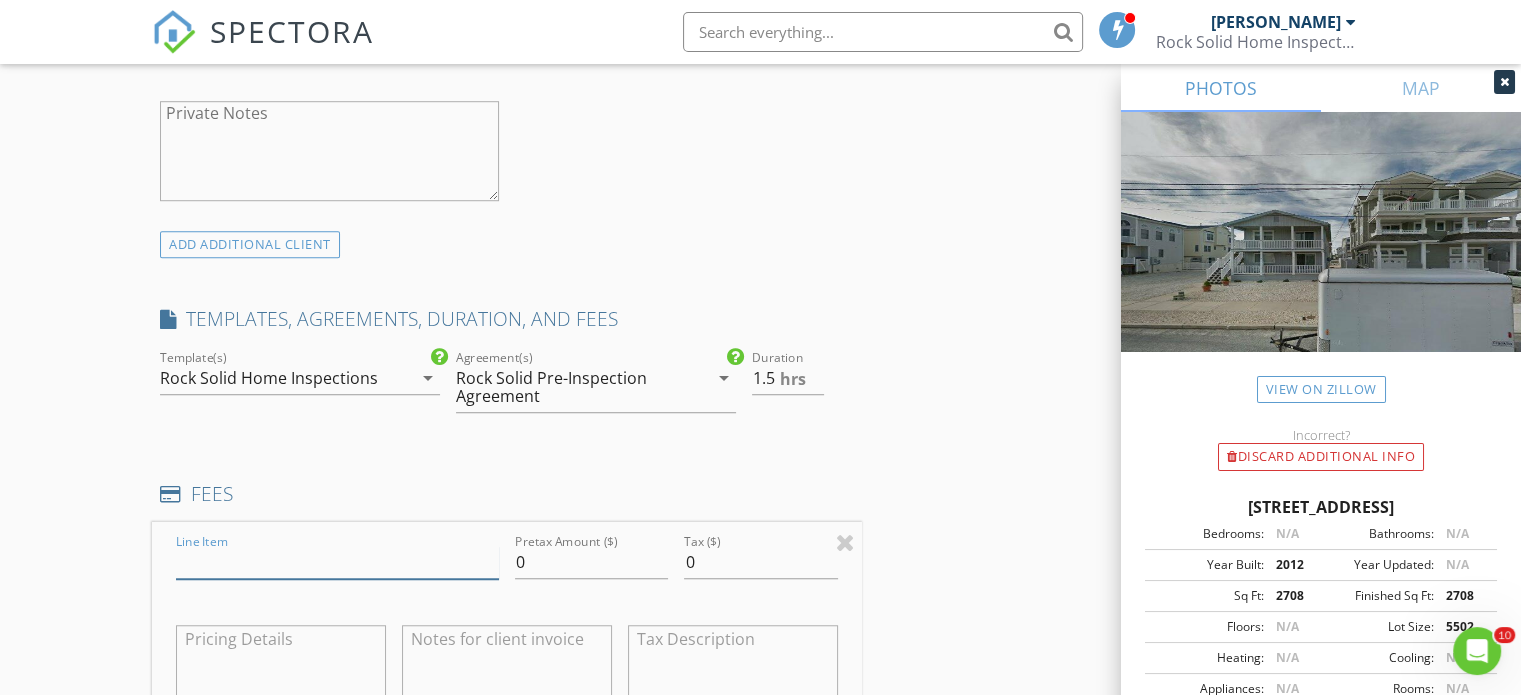 type on "Home Inspection" 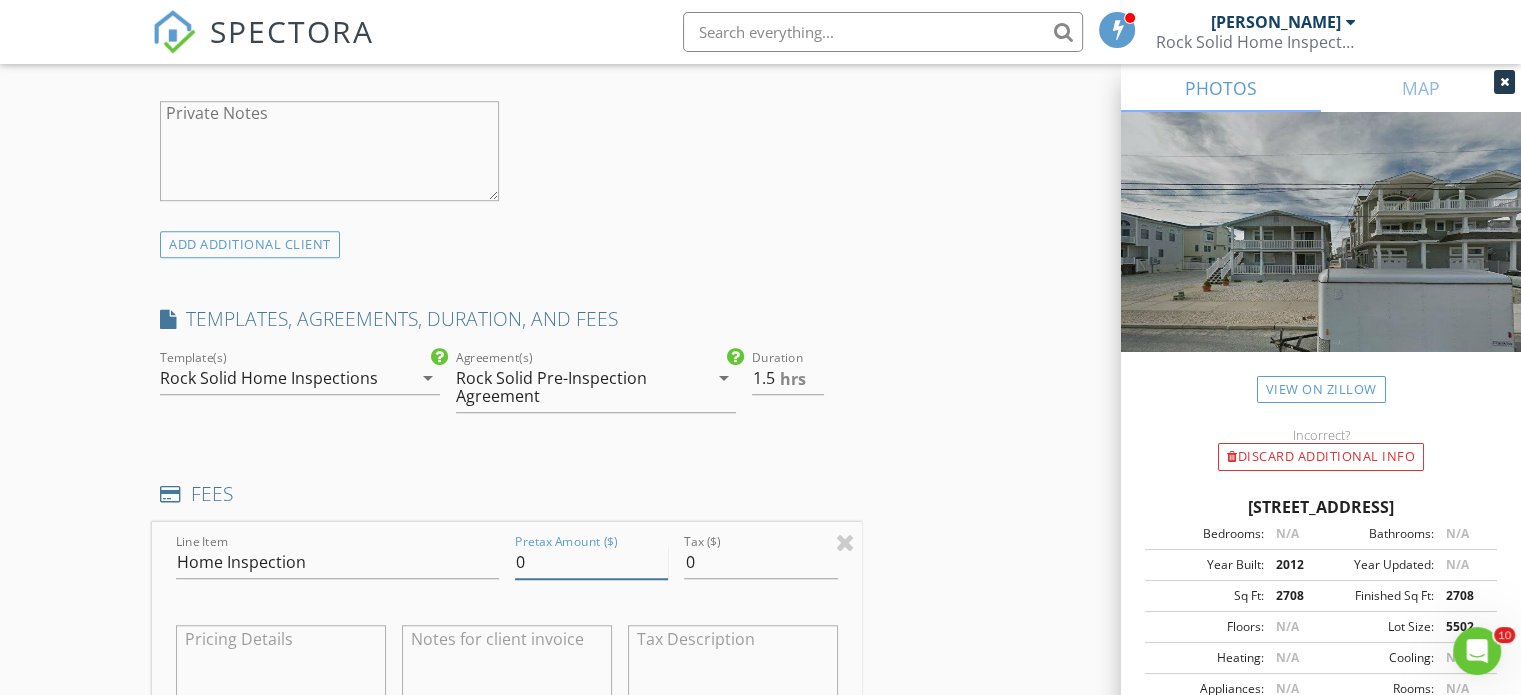 click on "0" at bounding box center [591, 562] 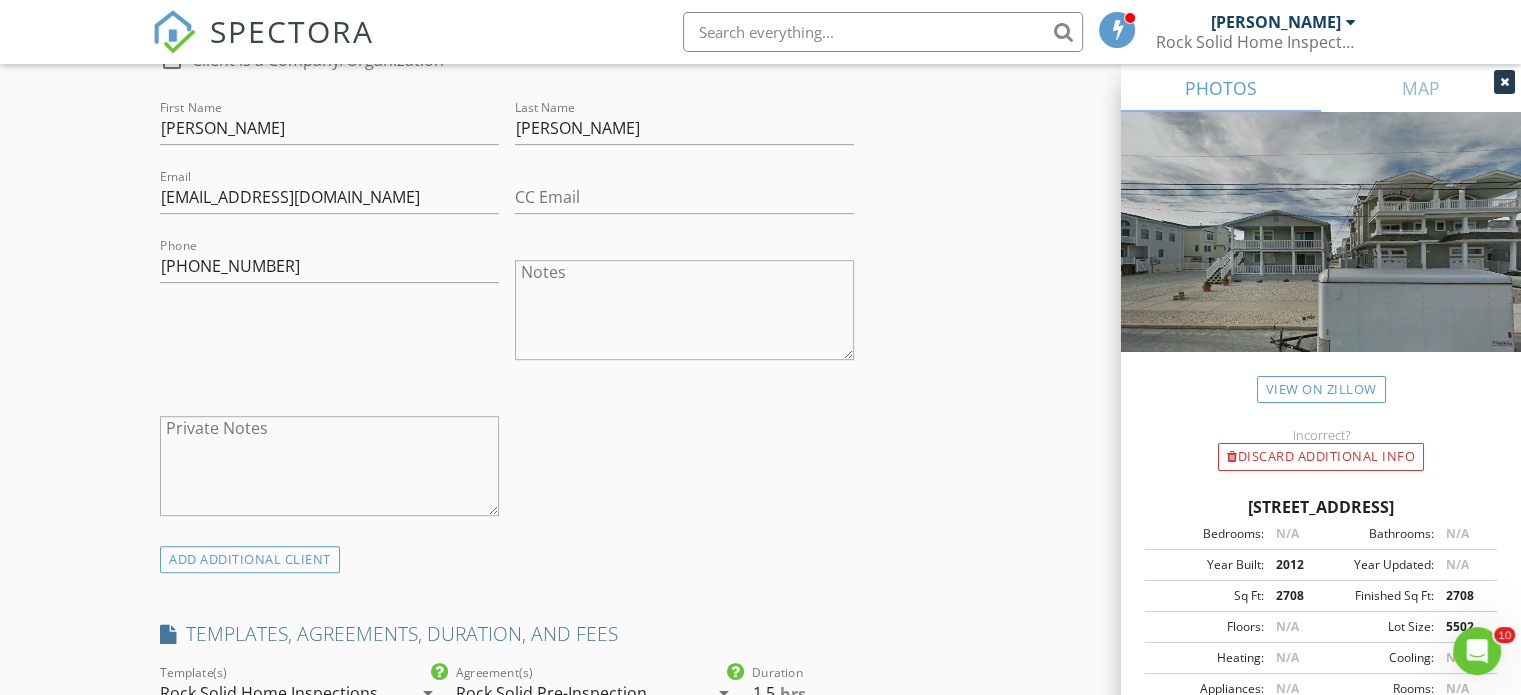 scroll, scrollTop: 900, scrollLeft: 0, axis: vertical 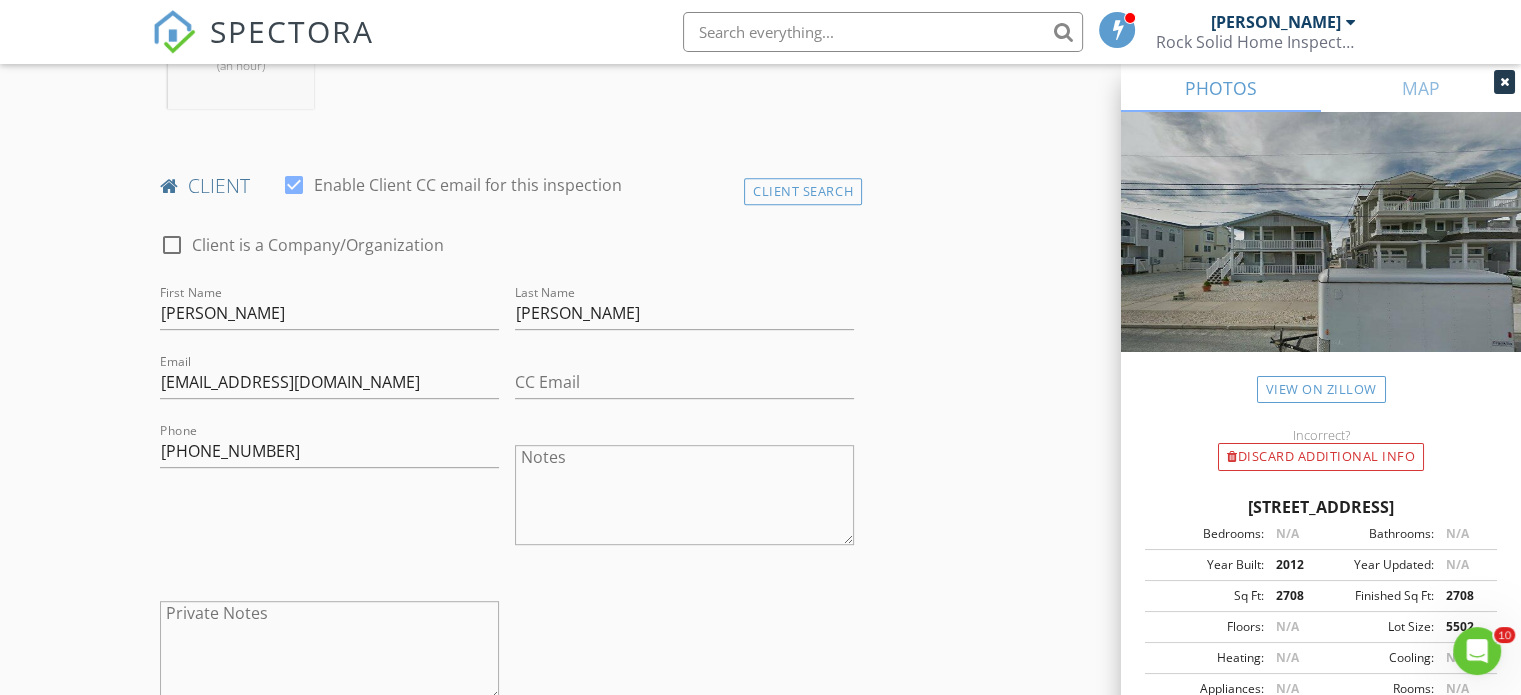 type on "550.00" 